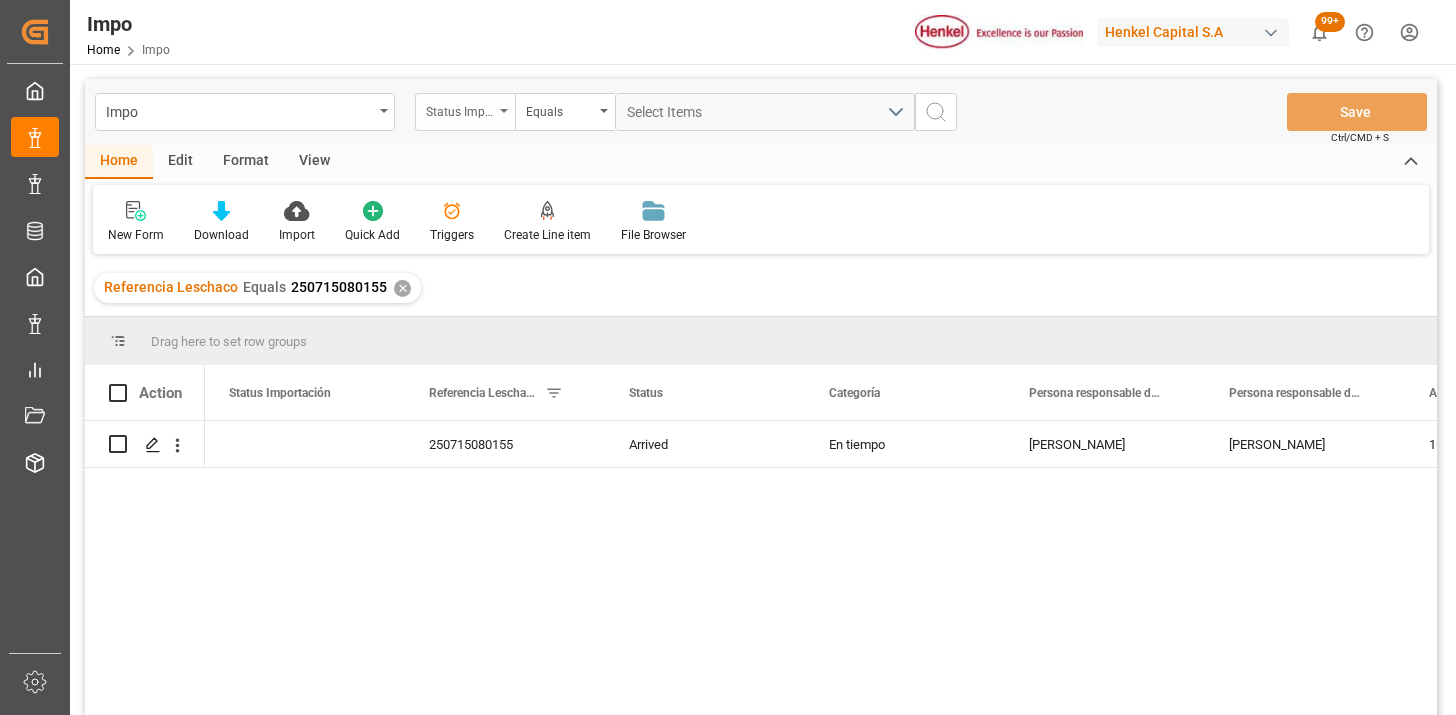 drag, startPoint x: 0, startPoint y: 0, endPoint x: 437, endPoint y: 116, distance: 452.13382 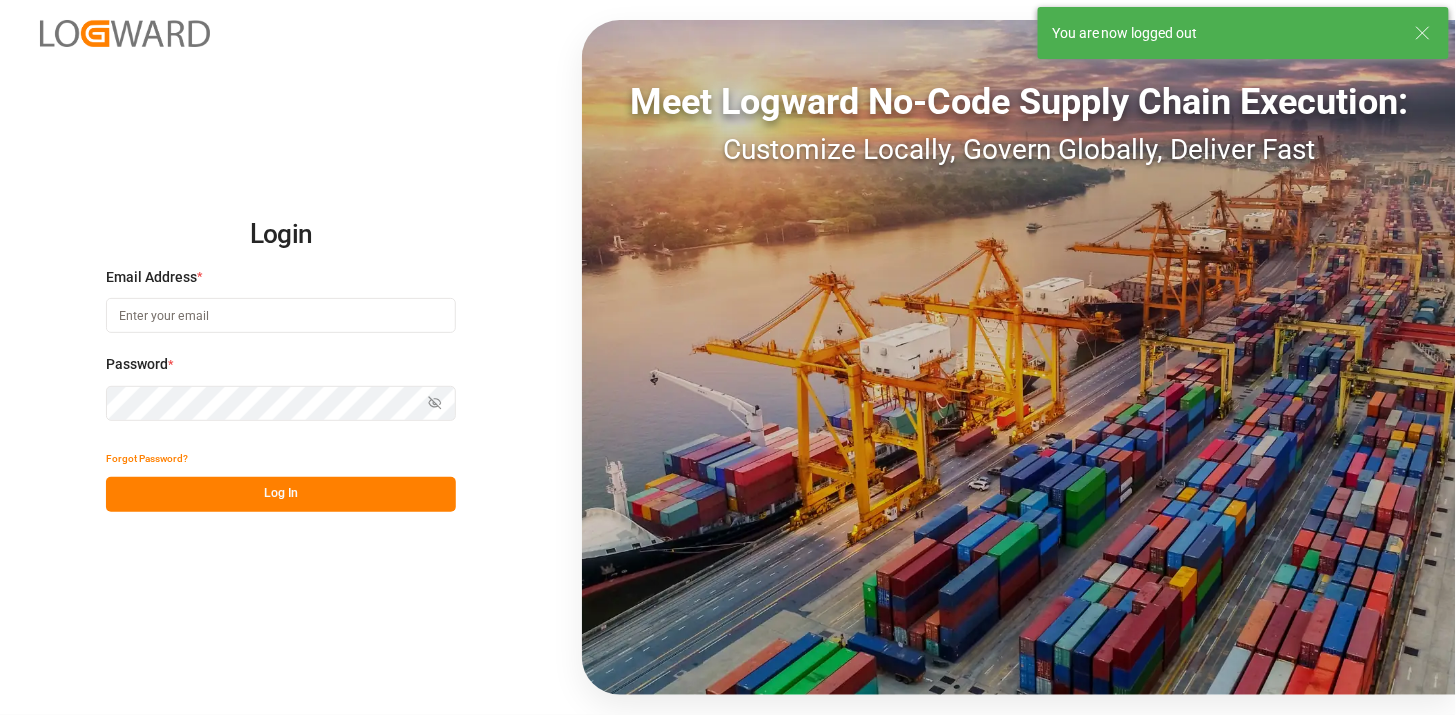 type on "martha.gonzalez@leschaco.com" 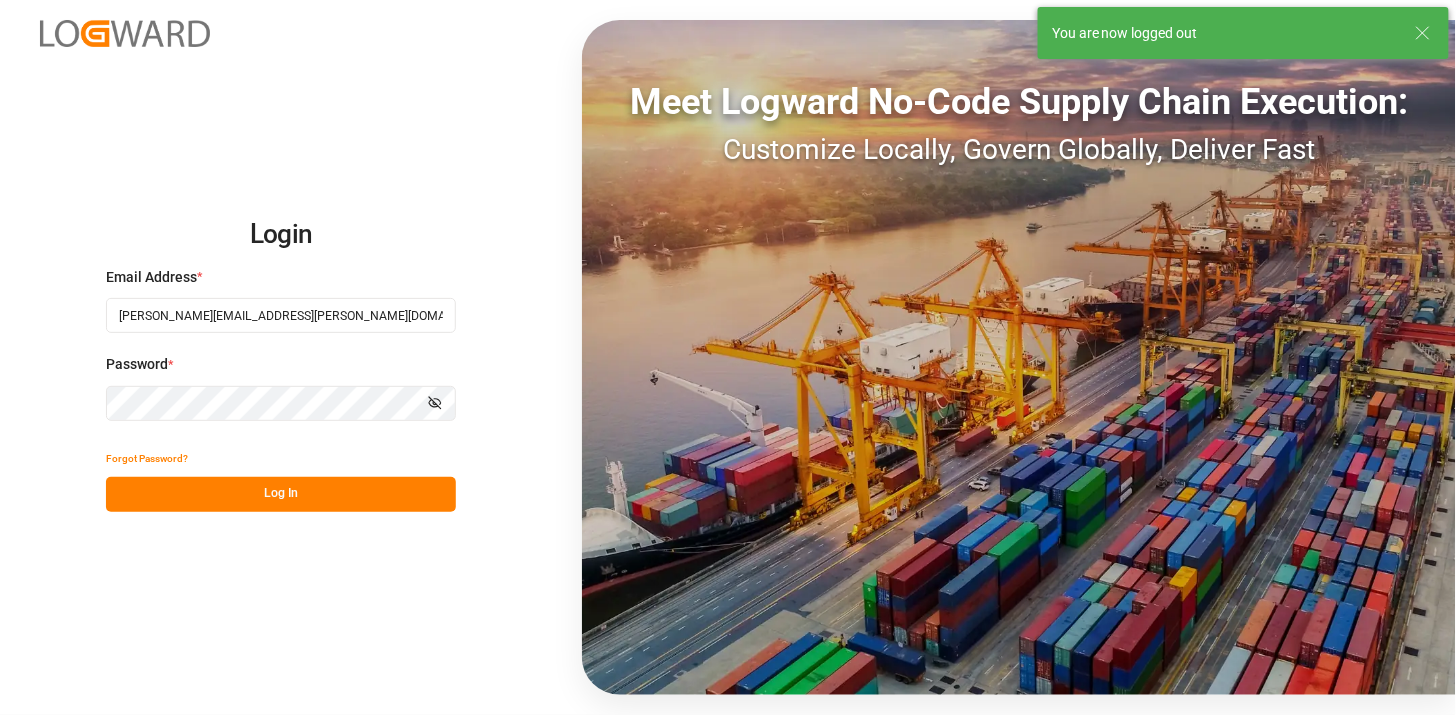 click on "Log In" at bounding box center (281, 494) 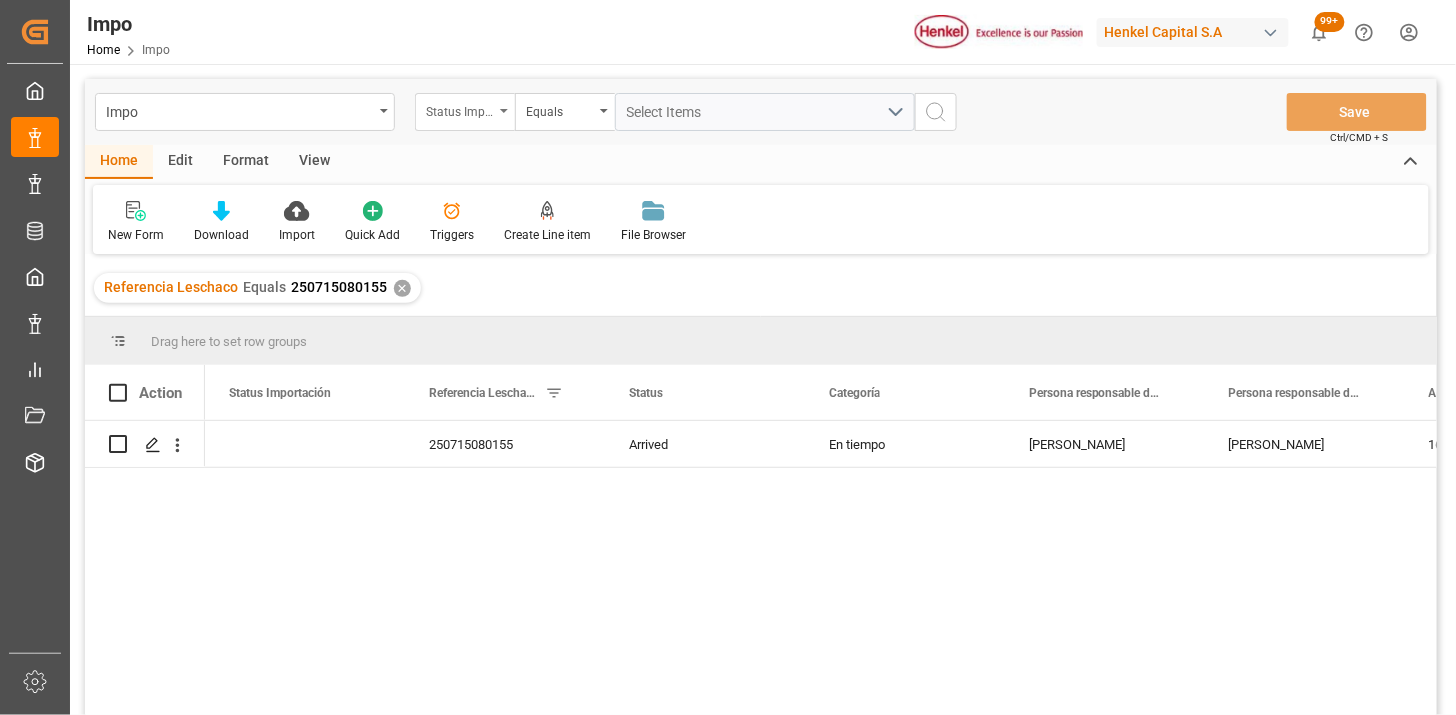 click on "Status Importación" at bounding box center (465, 112) 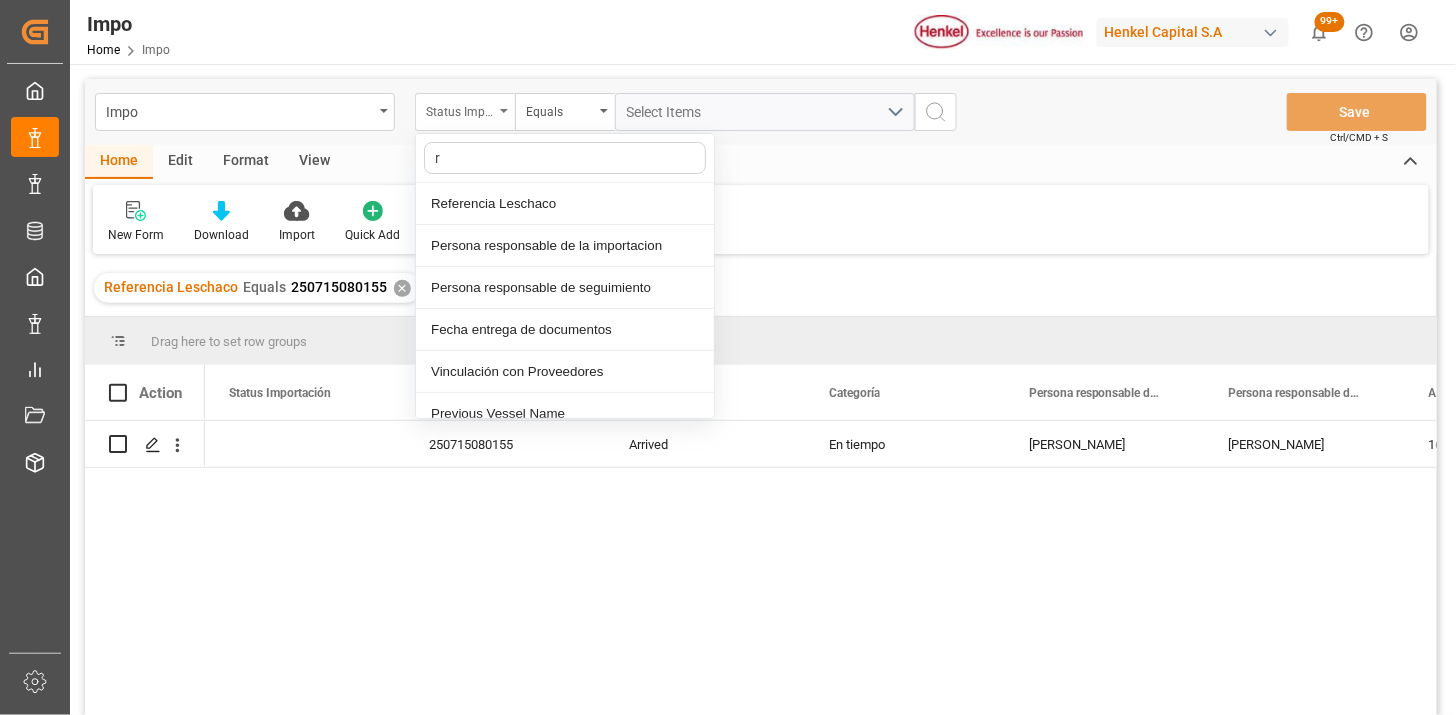 type on "re" 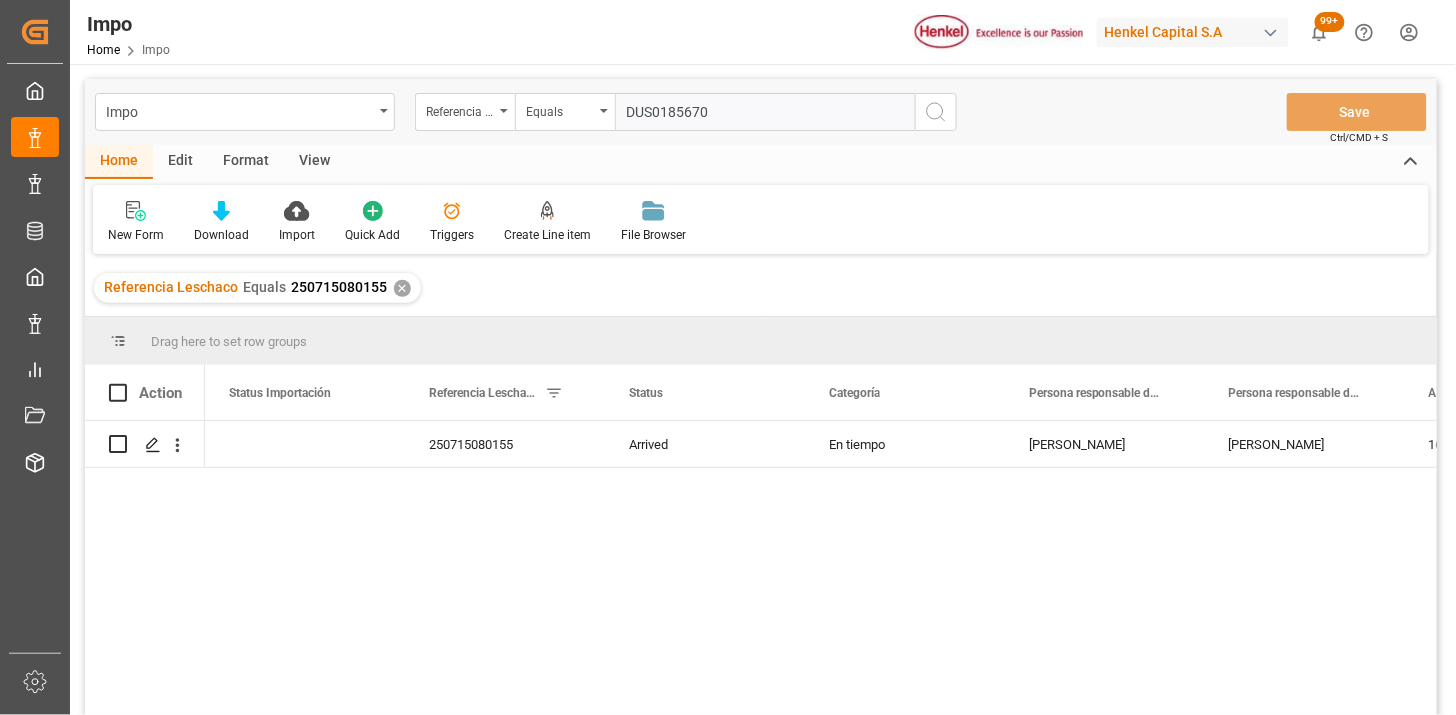 type on "DUS0185670" 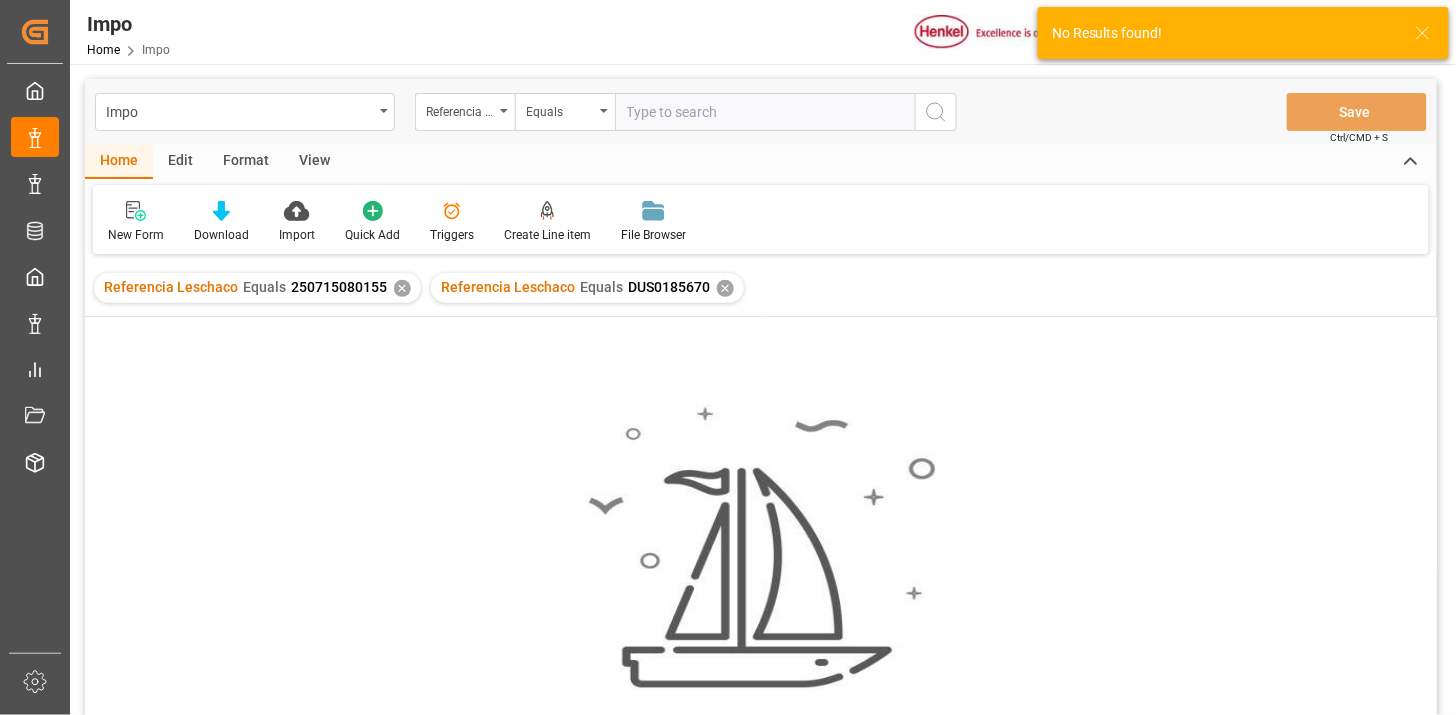 click on "✕" at bounding box center [402, 288] 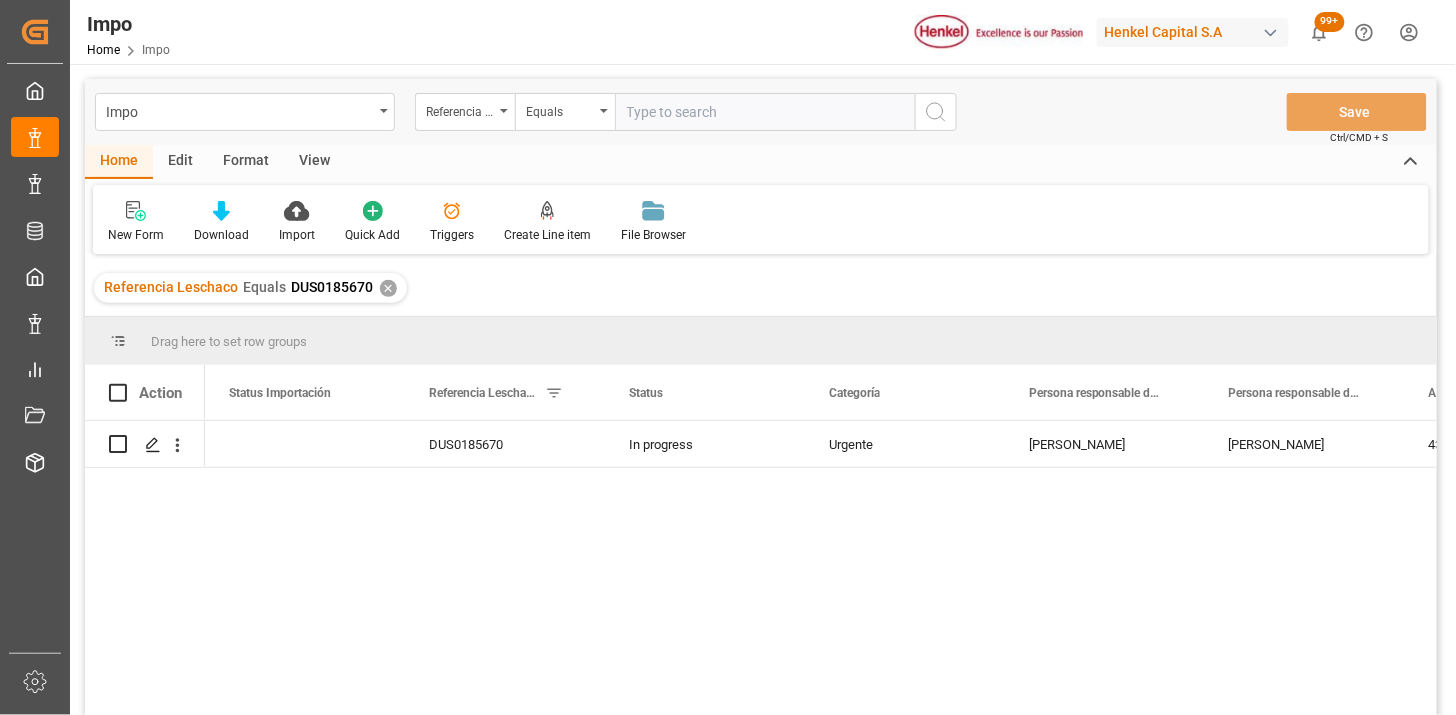 click on "View" at bounding box center (314, 162) 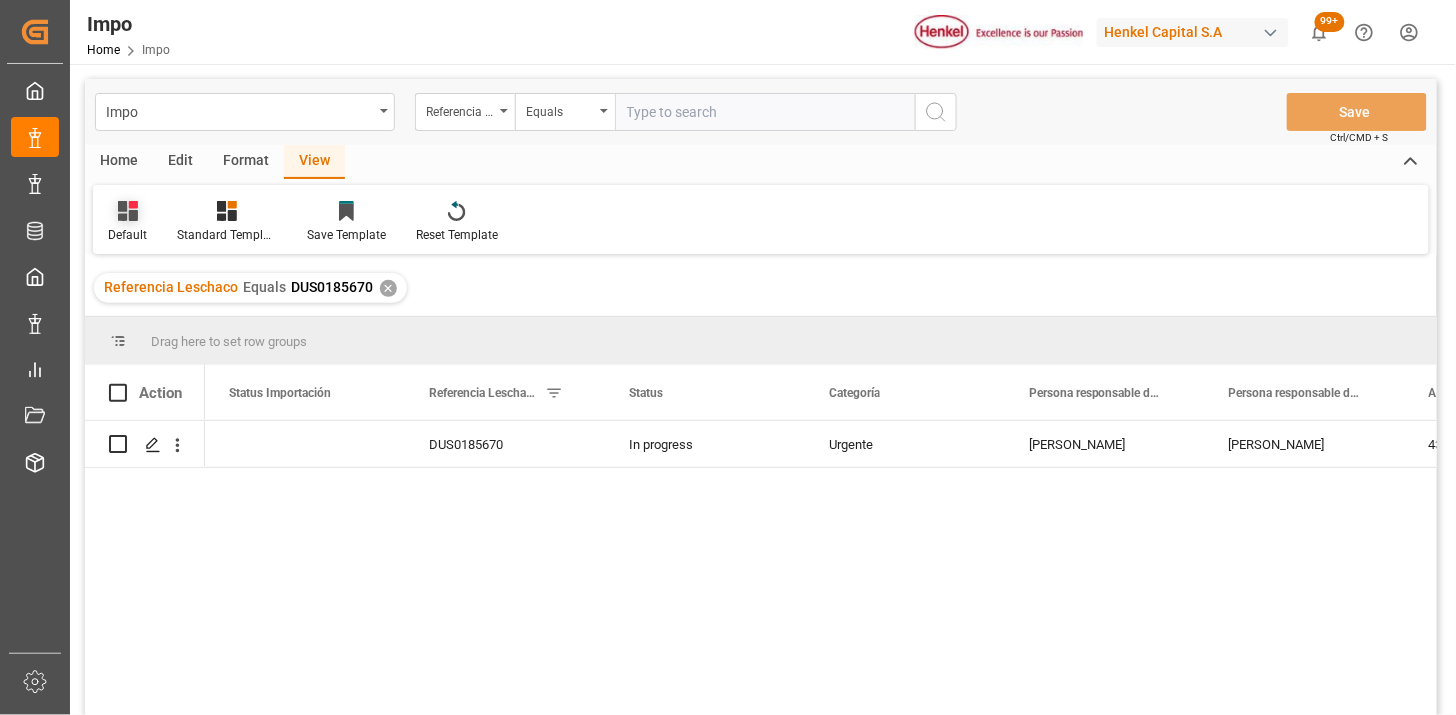 click on "Default" at bounding box center (127, 222) 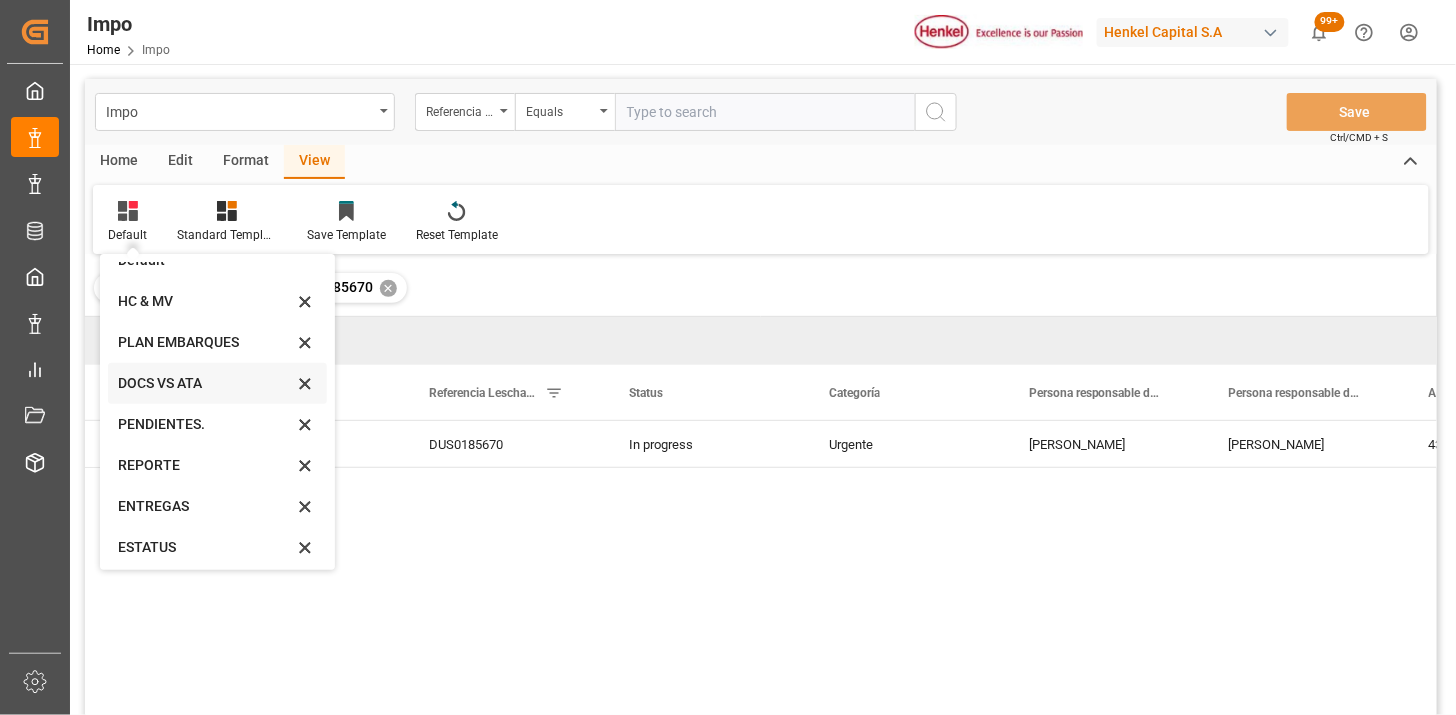 scroll, scrollTop: 27, scrollLeft: 0, axis: vertical 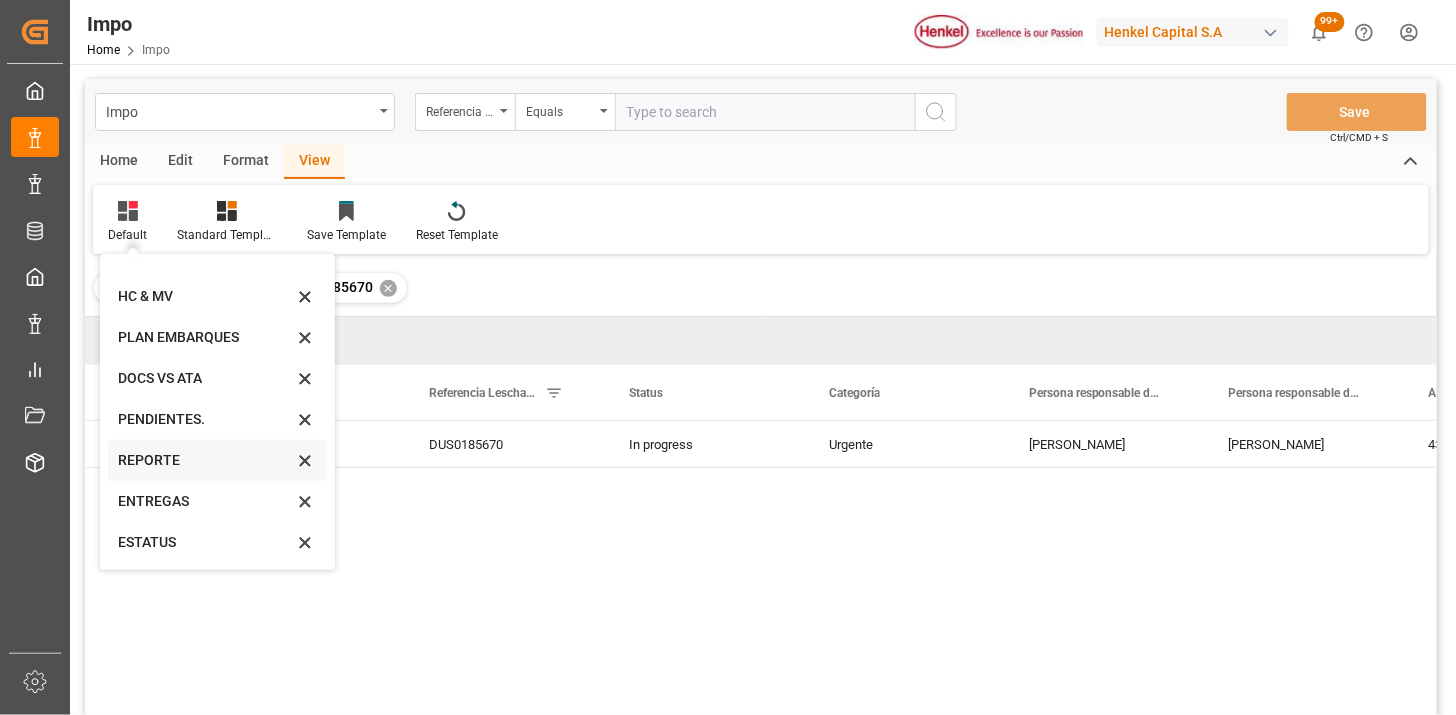 click on "REPORTE" at bounding box center (205, 460) 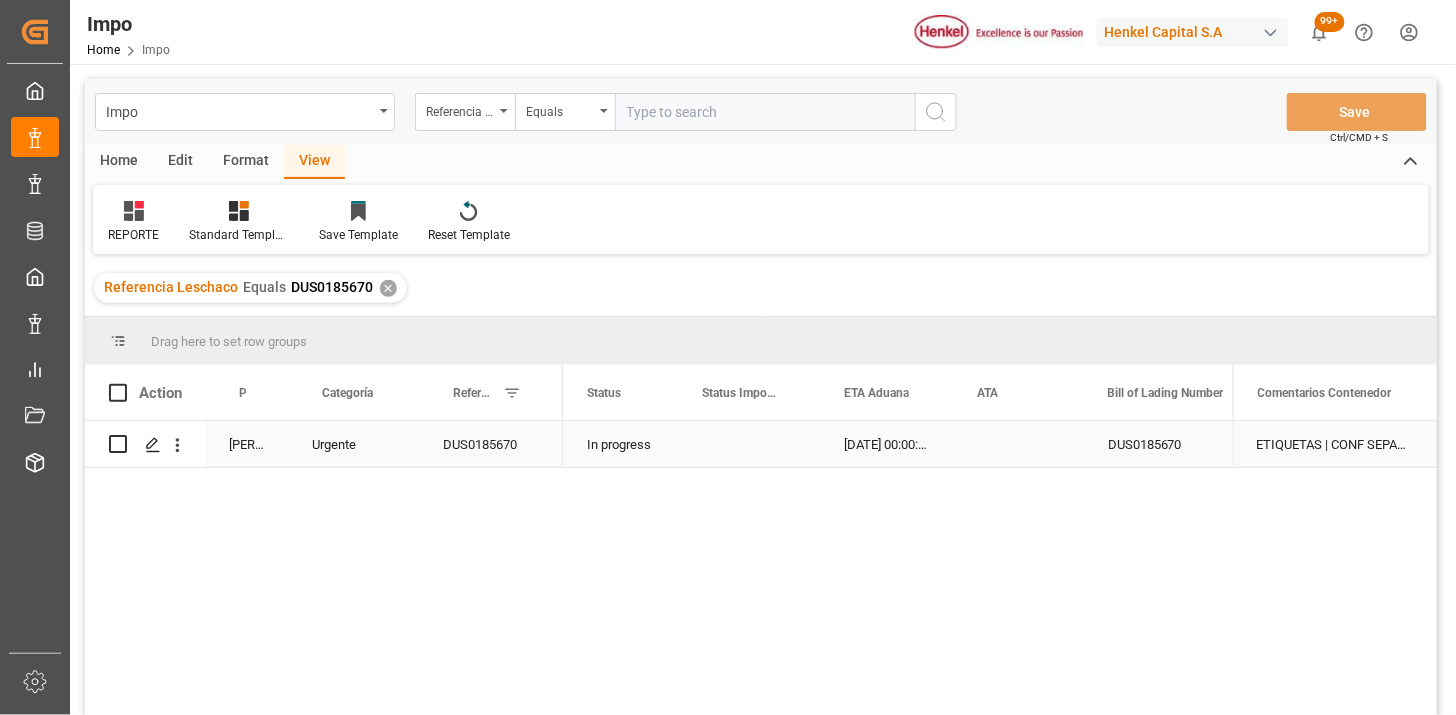 click on "21-07-2025 00:00:00" at bounding box center [886, 444] 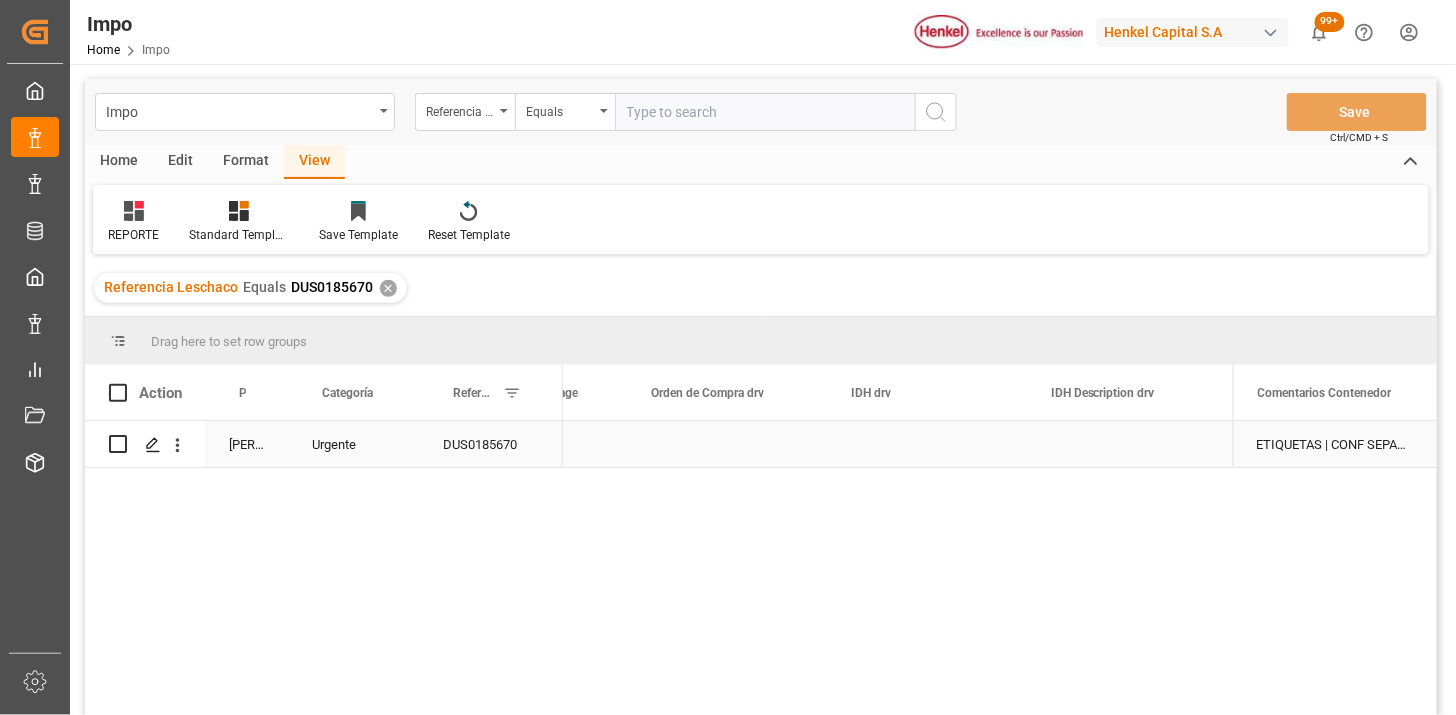 scroll, scrollTop: 0, scrollLeft: 5116, axis: horizontal 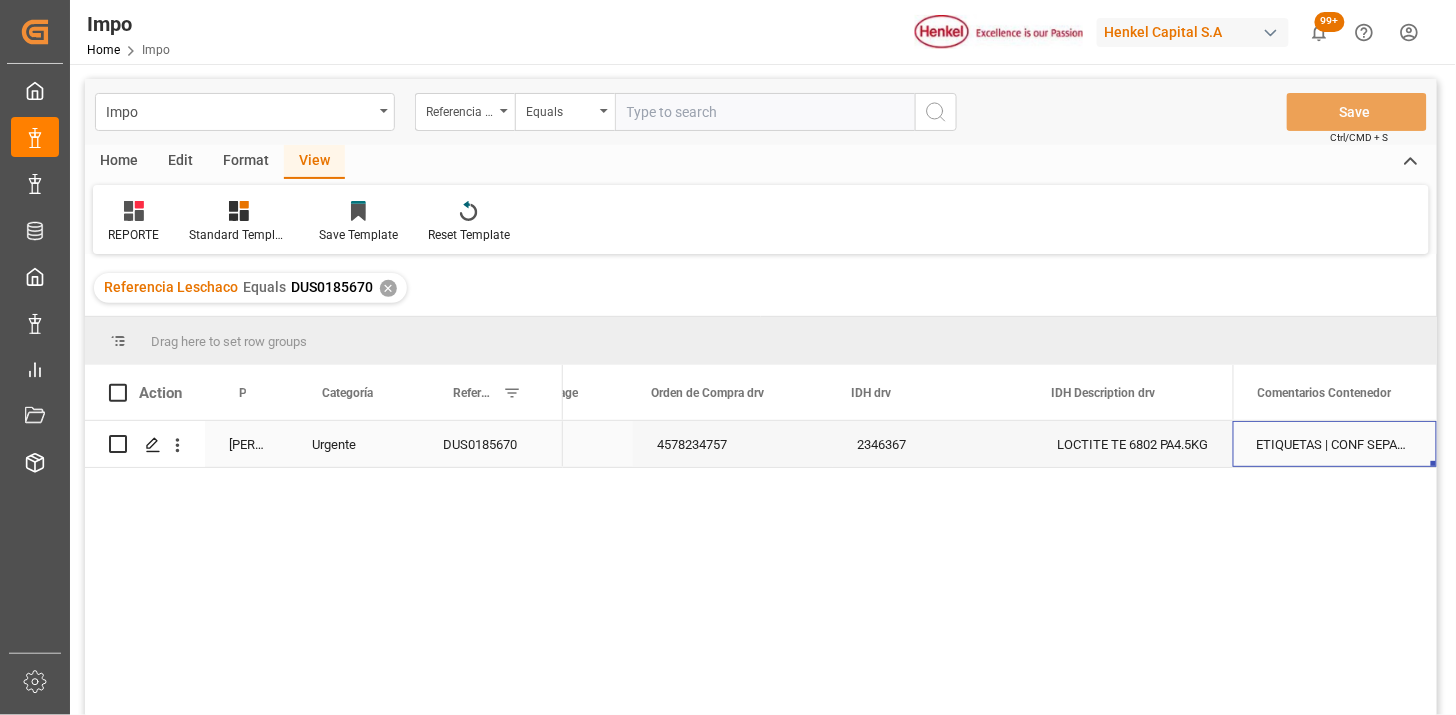 click on "ETIQUETAS | CONF SEPARACIÓN" at bounding box center [1335, 444] 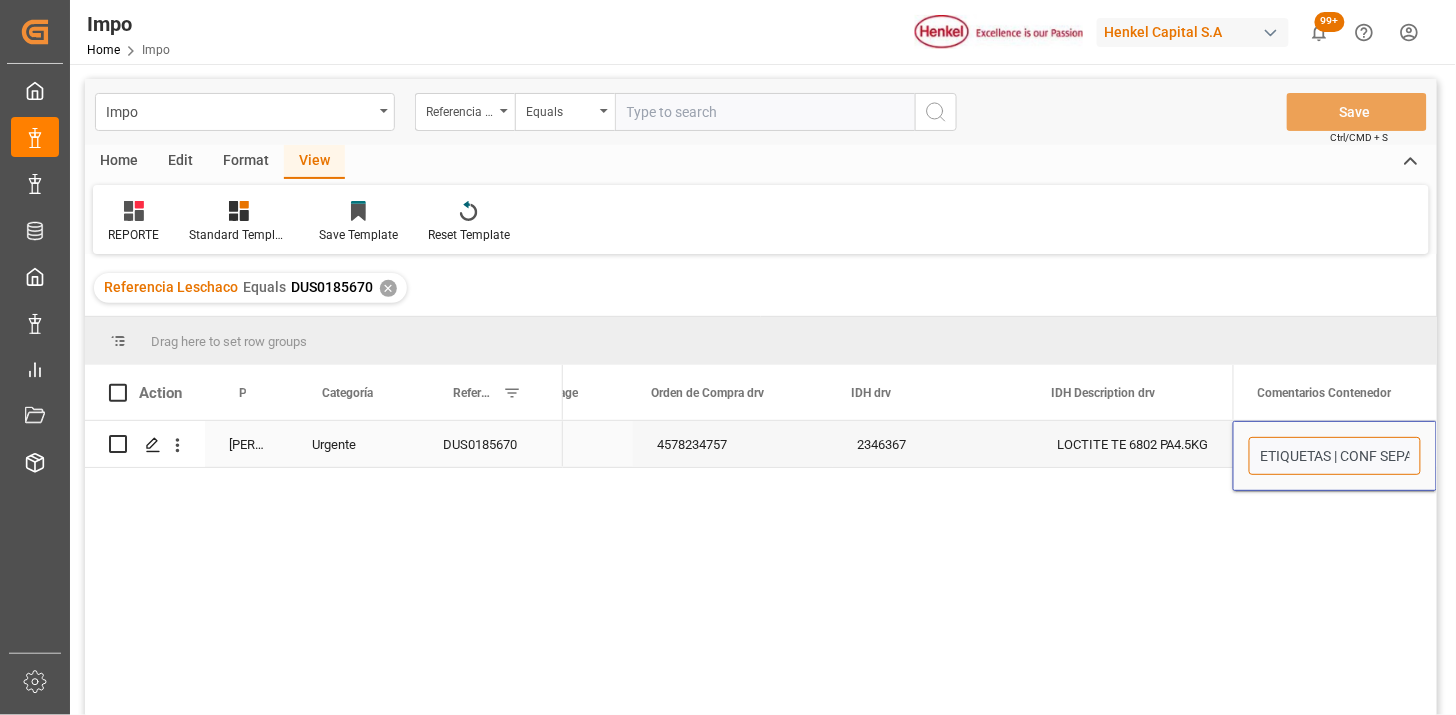 scroll, scrollTop: 0, scrollLeft: 57, axis: horizontal 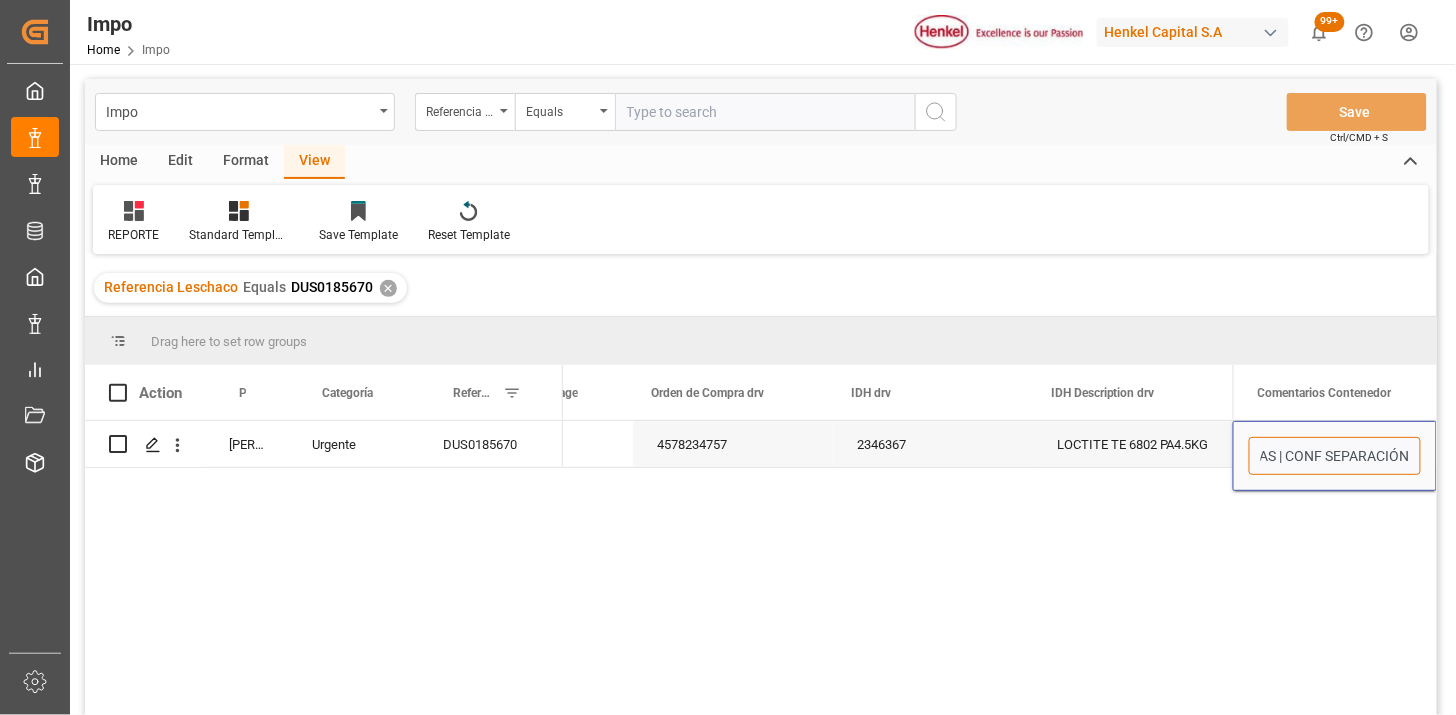drag, startPoint x: 1340, startPoint y: 454, endPoint x: 1455, endPoint y: 463, distance: 115.35164 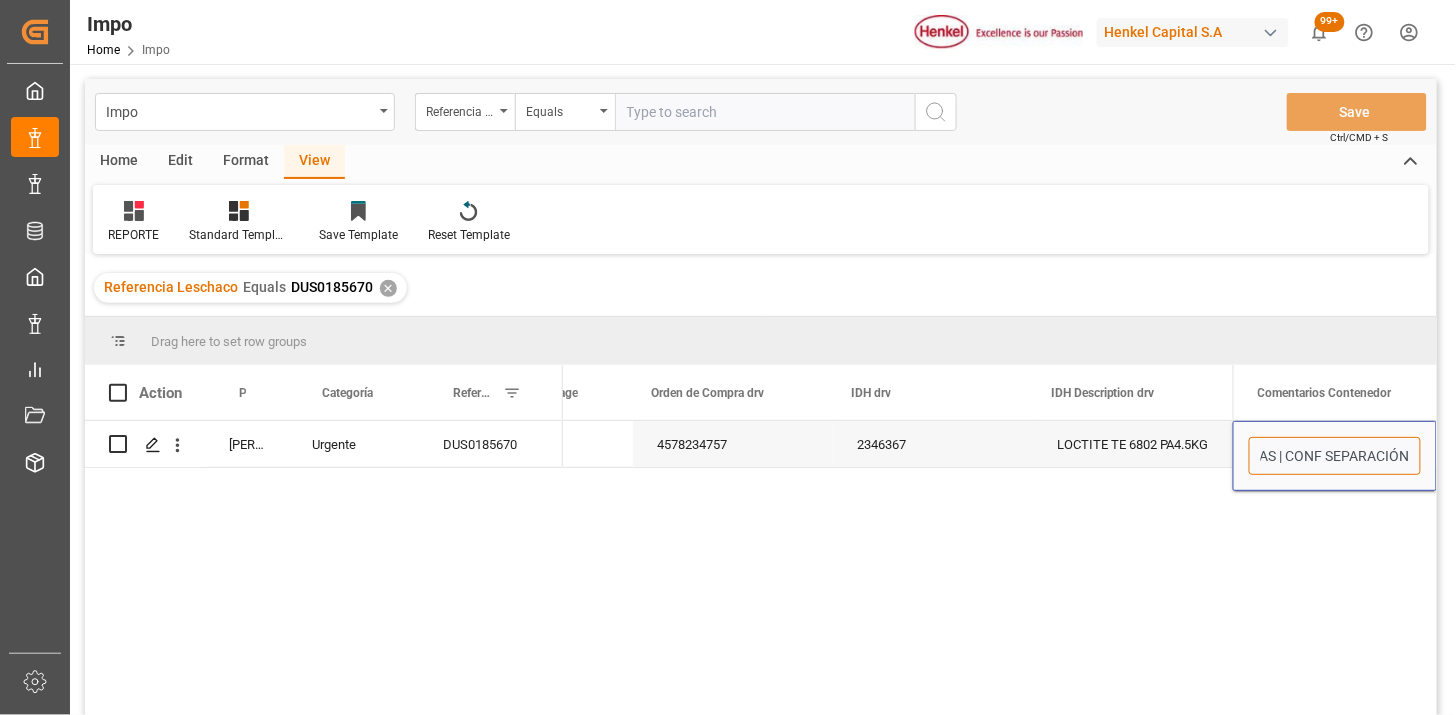 scroll, scrollTop: 0, scrollLeft: 0, axis: both 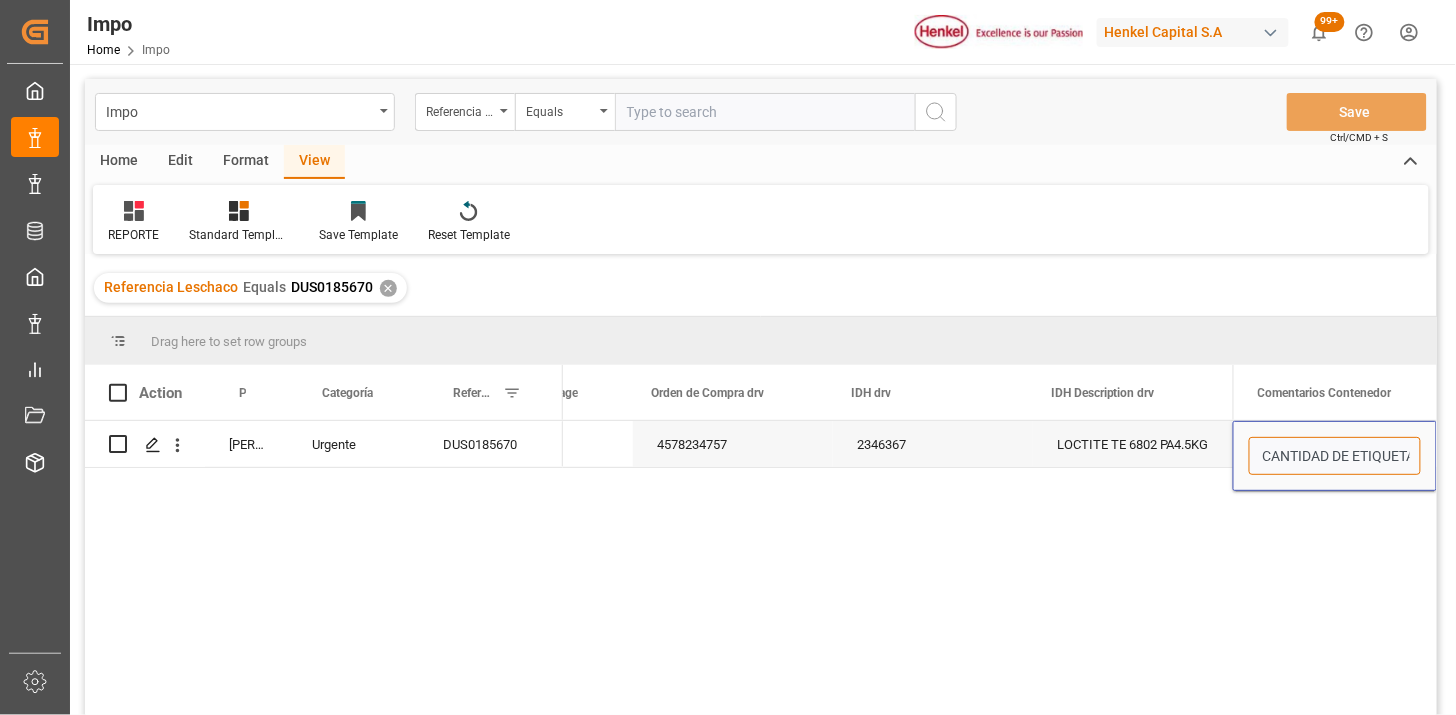 type on "TRASLADO A GOLMEX POR CANTIDAD DE ETIQUETAS" 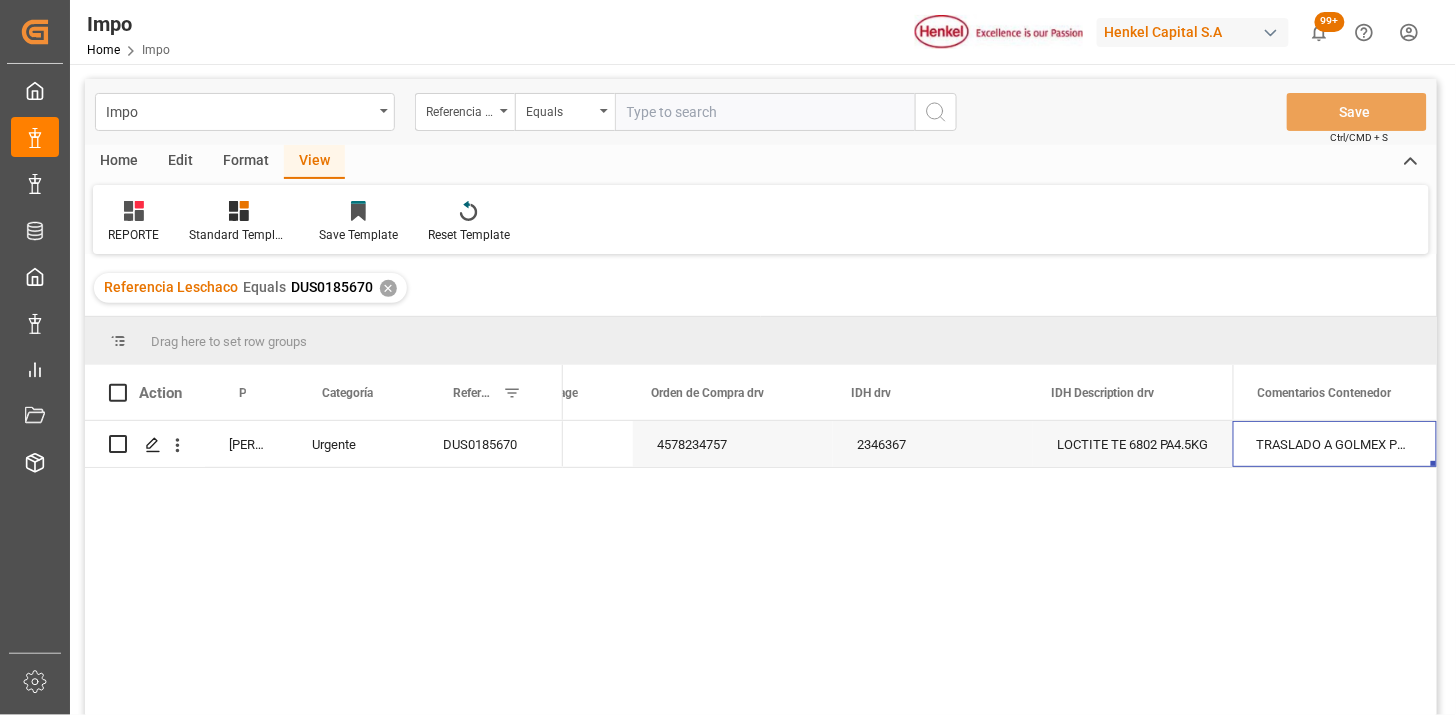 click at bounding box center (765, 112) 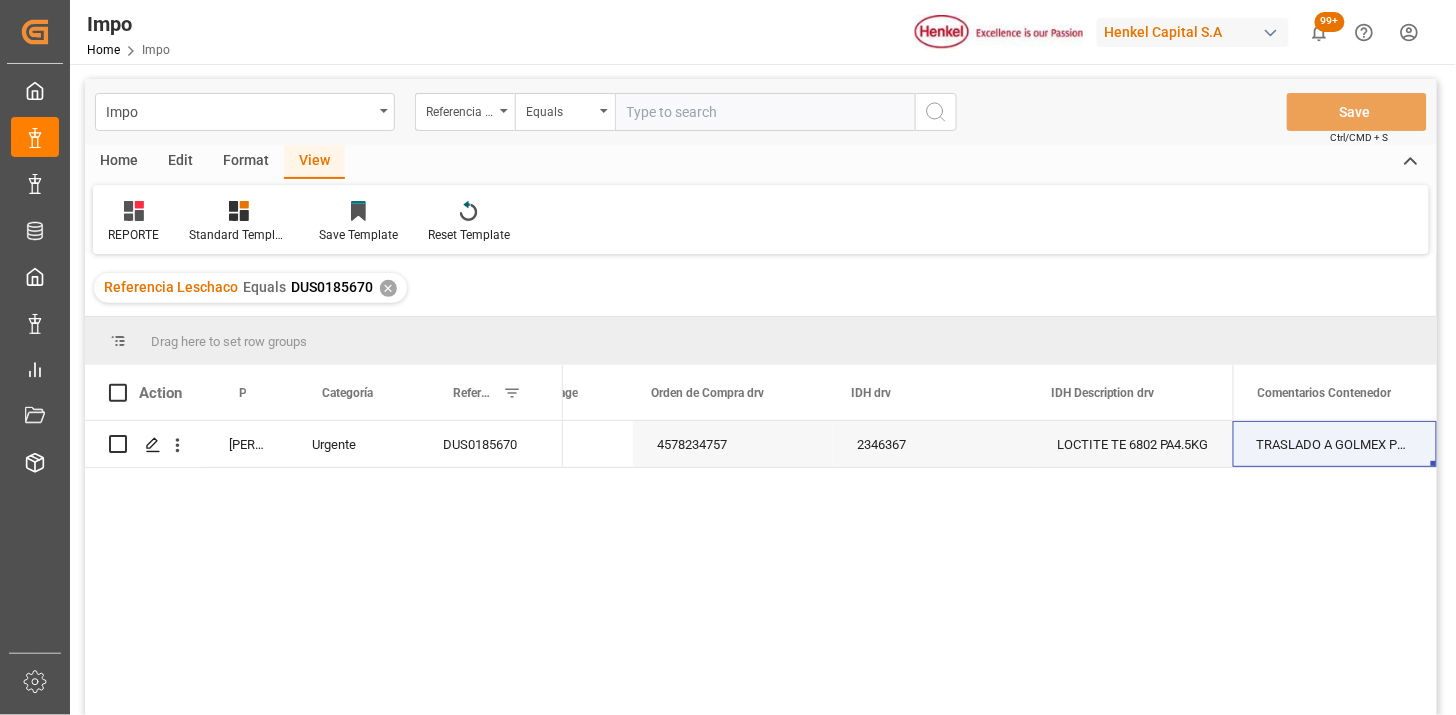 paste on "DUS0185792" 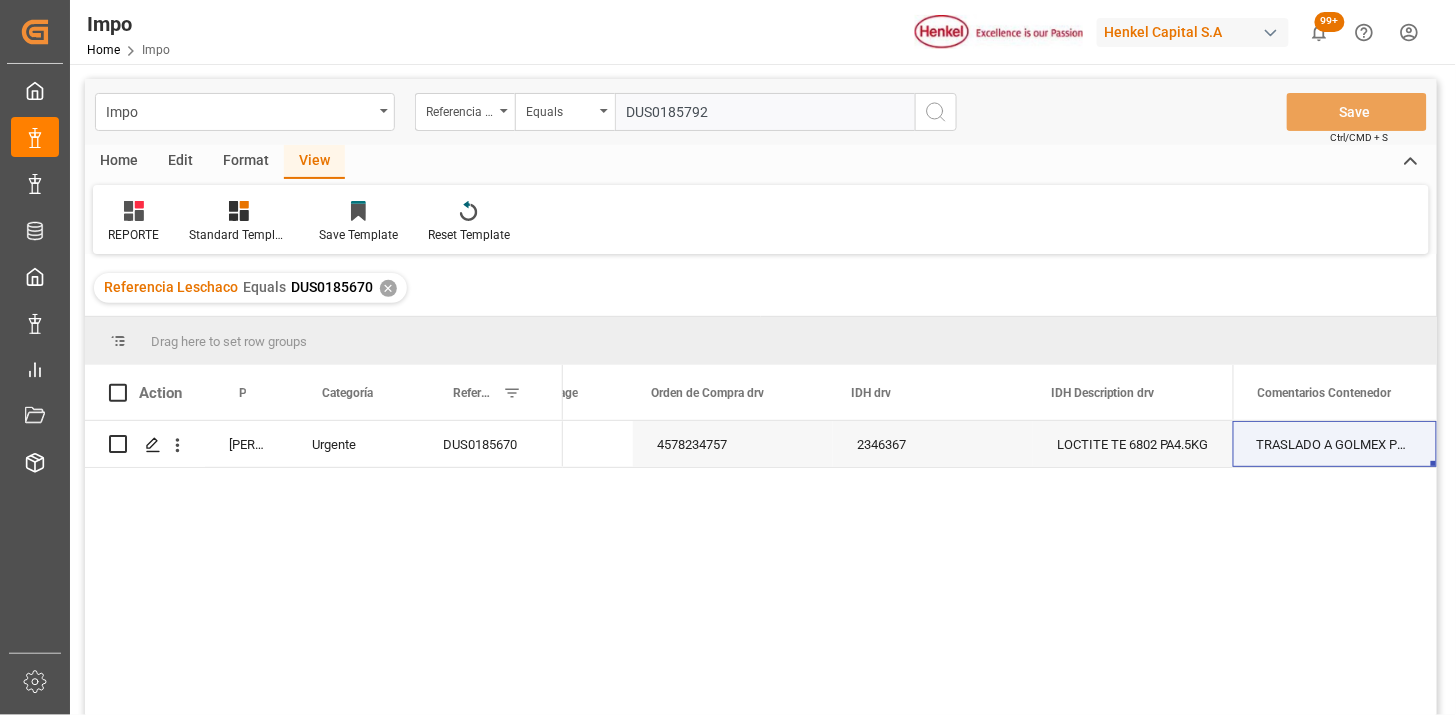 type on "DUS0185792" 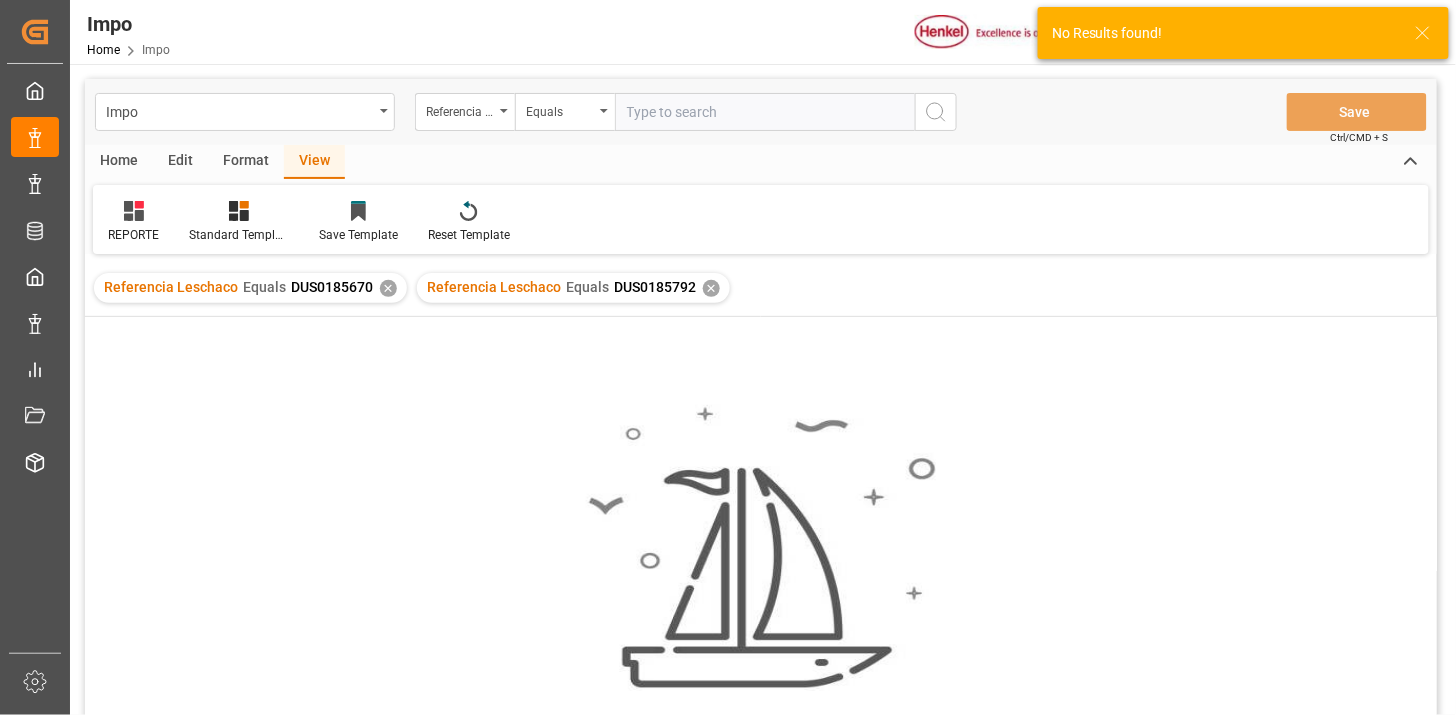 click on "✕" at bounding box center (388, 288) 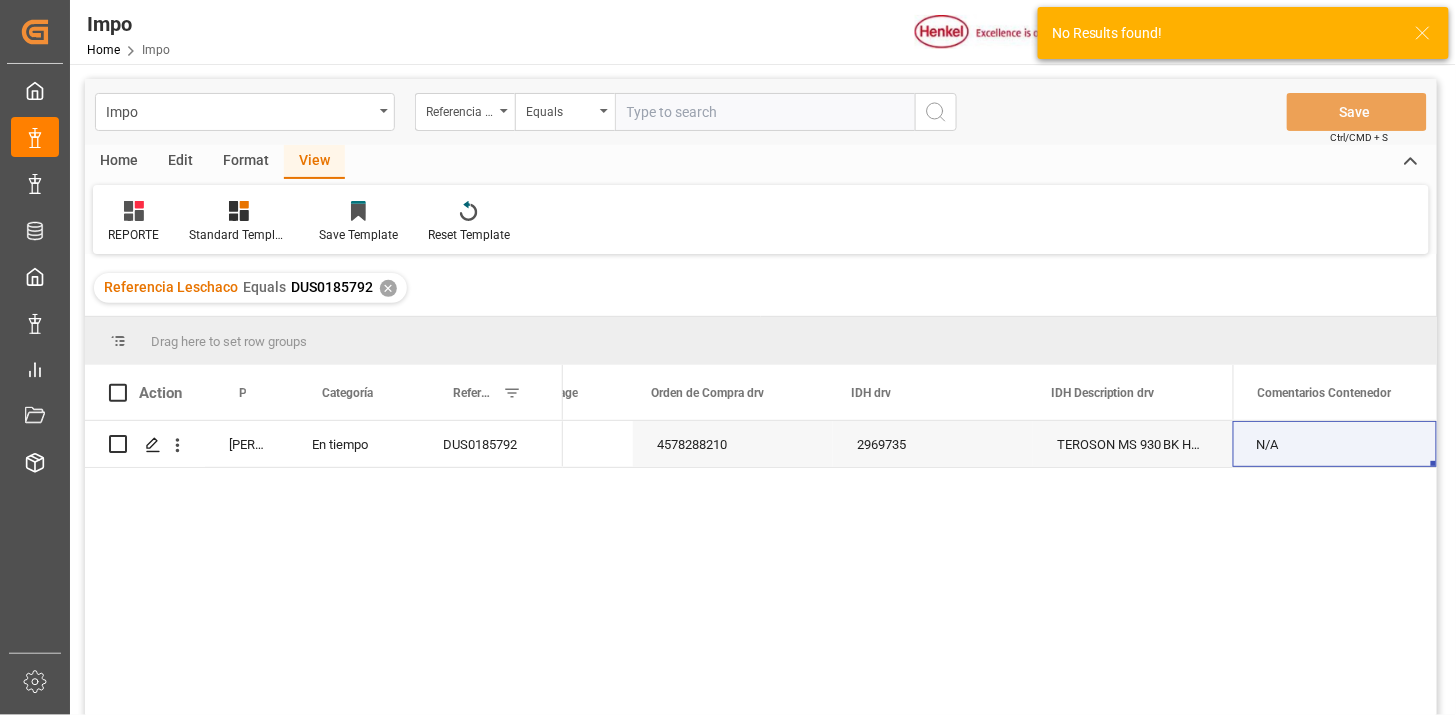 click on "Format" at bounding box center (246, 162) 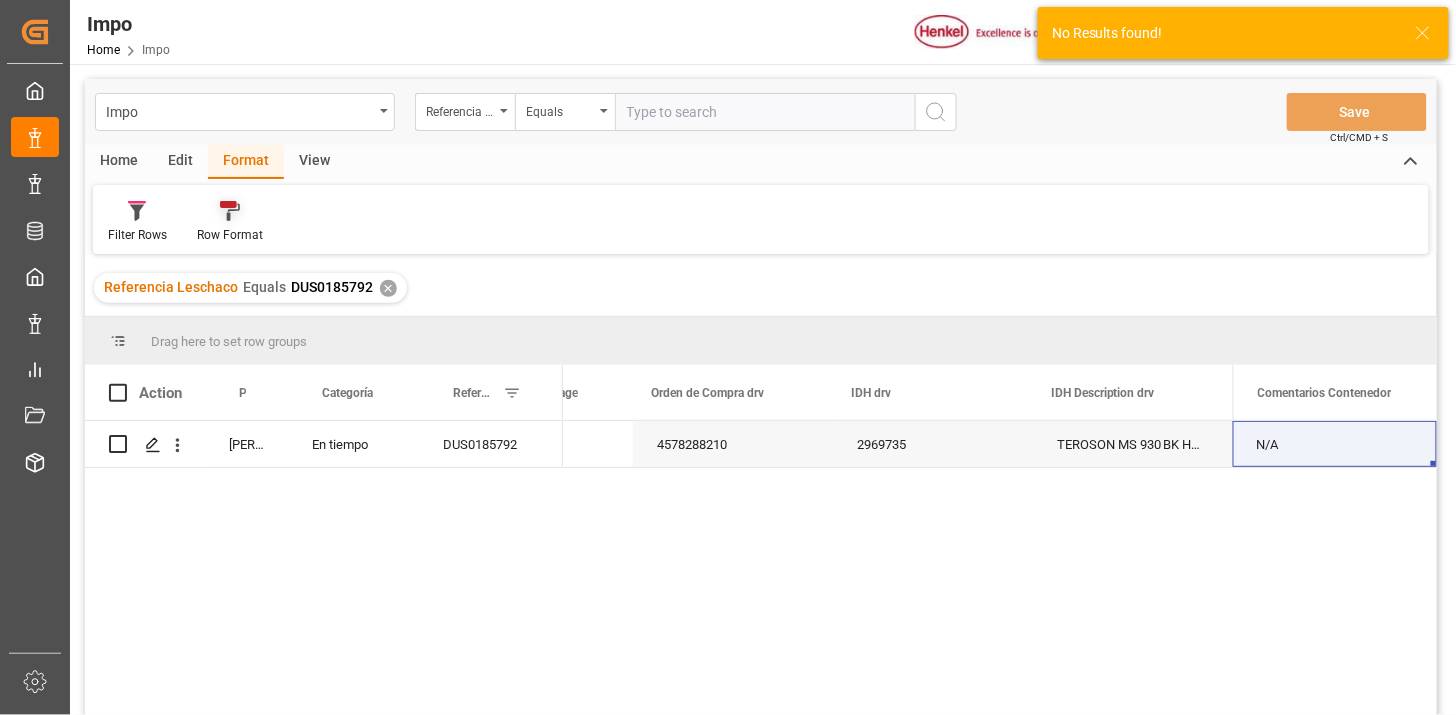 click 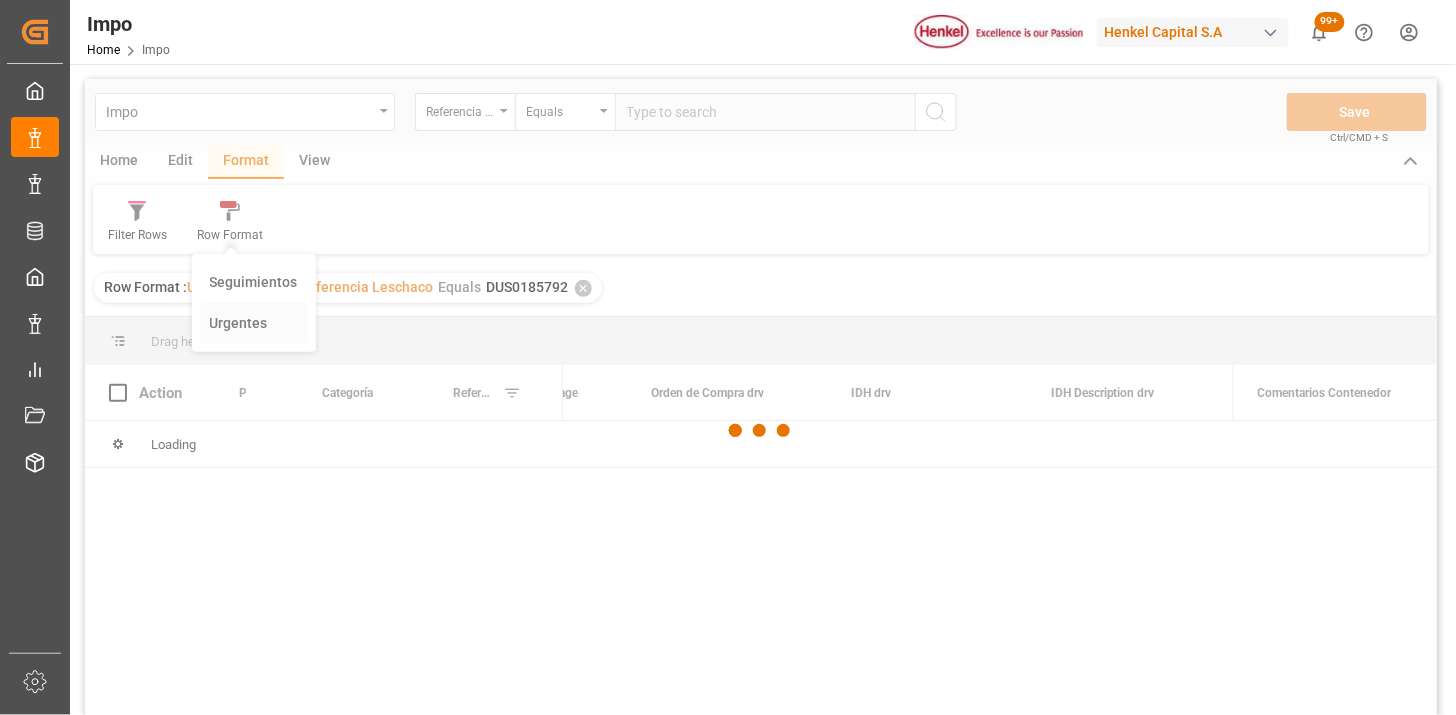 click on "Impo Referencia Leschaco Equals Save Ctrl/CMD + S Home Edit Format View Filter Rows Row Format Seguimientos Urgentes Row Format :  Urgentes ✕ Referencia Leschaco Equals DUS0185792 ✕
Drag here to set row groups Drag here to set column labels
Action
Persona responsable de seguimiento
Categoría" at bounding box center [761, 423] 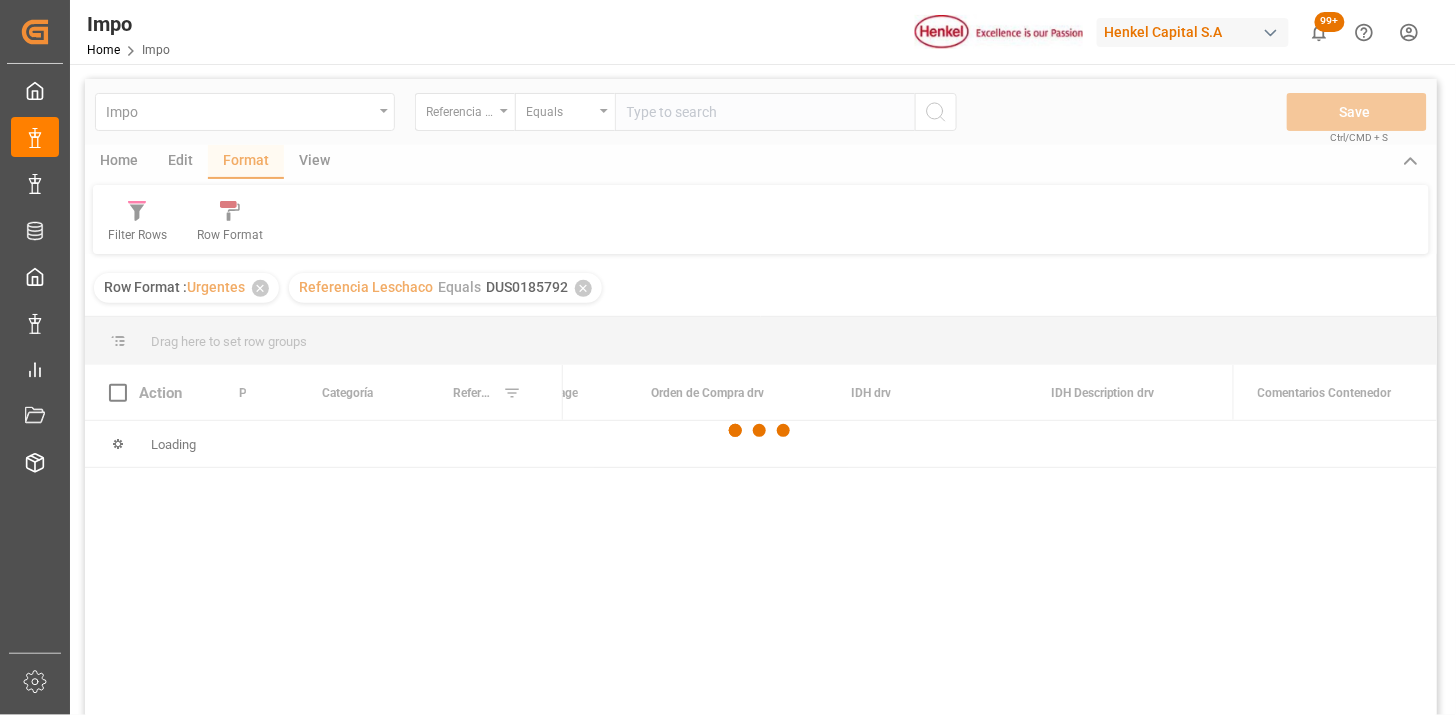 scroll, scrollTop: 111, scrollLeft: 0, axis: vertical 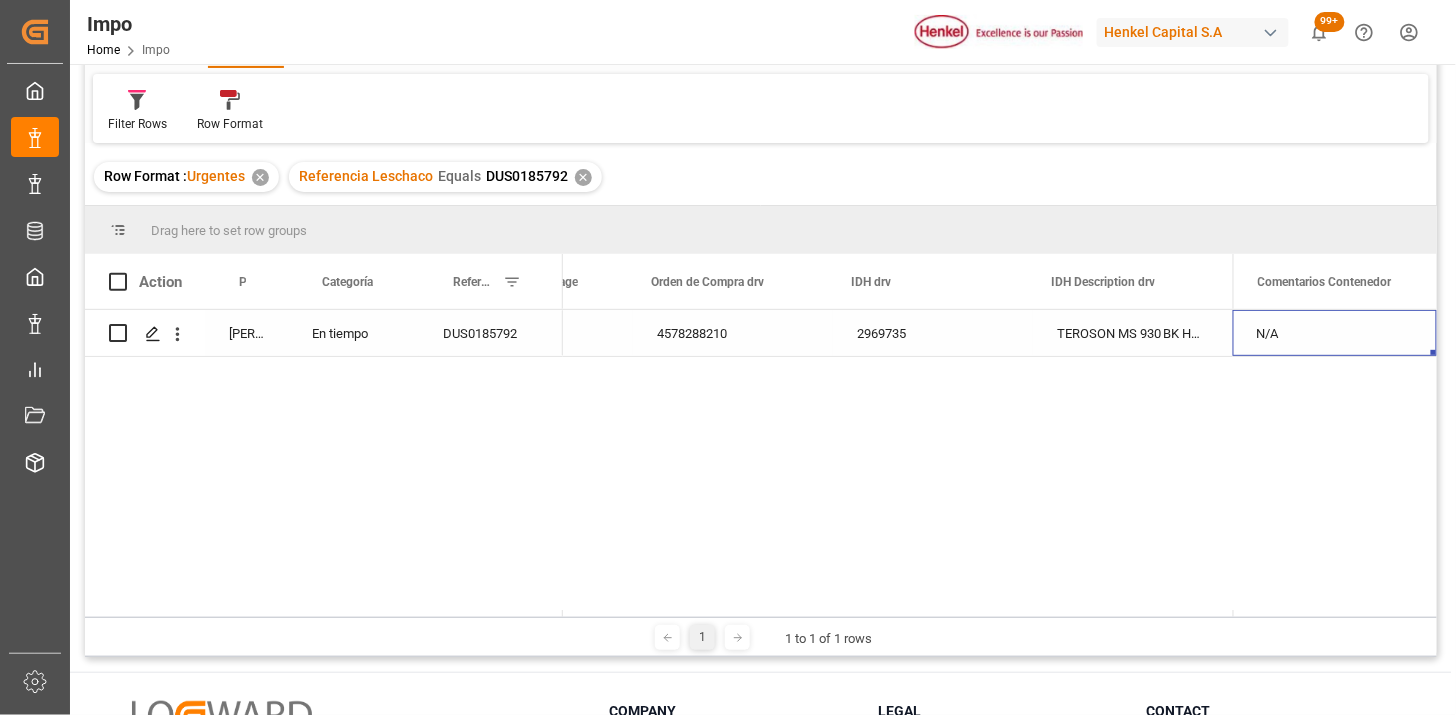 click on "En tiempo" at bounding box center [353, 333] 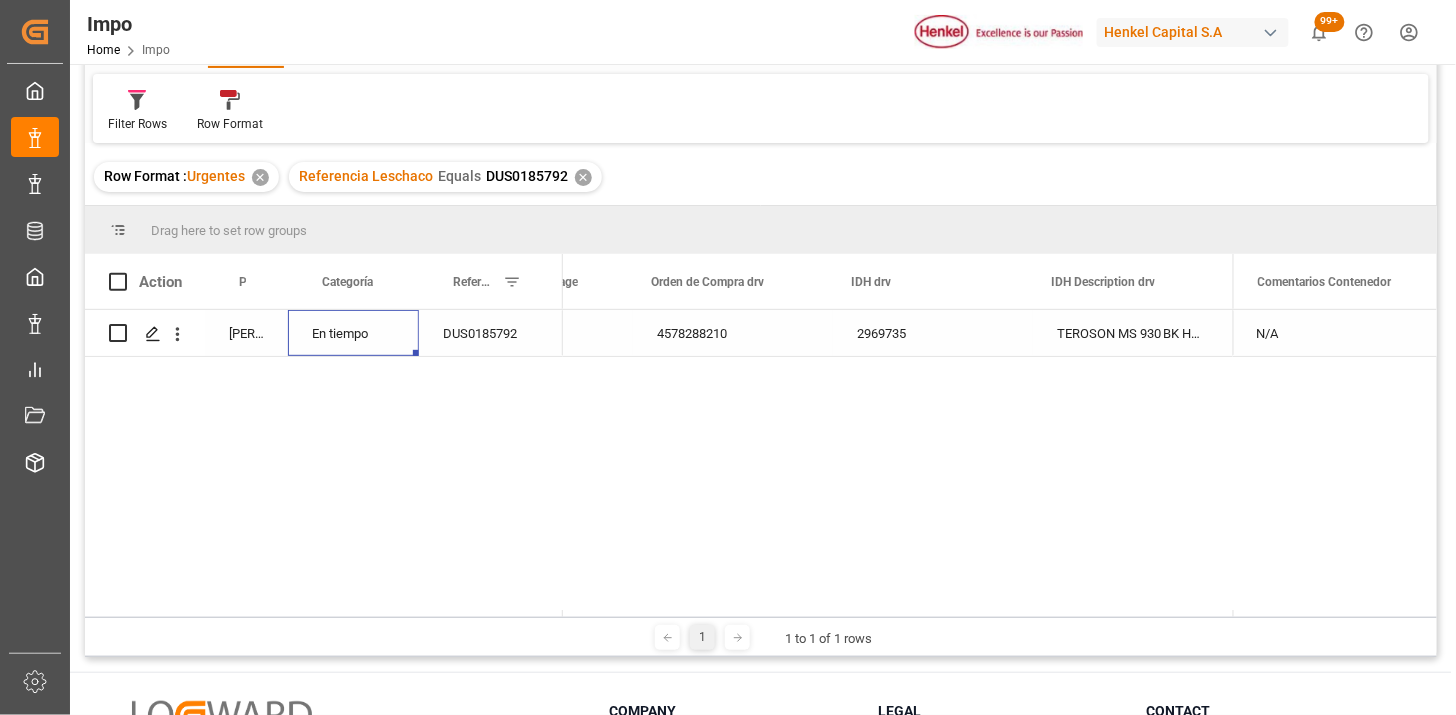 click on "En tiempo" at bounding box center (353, 333) 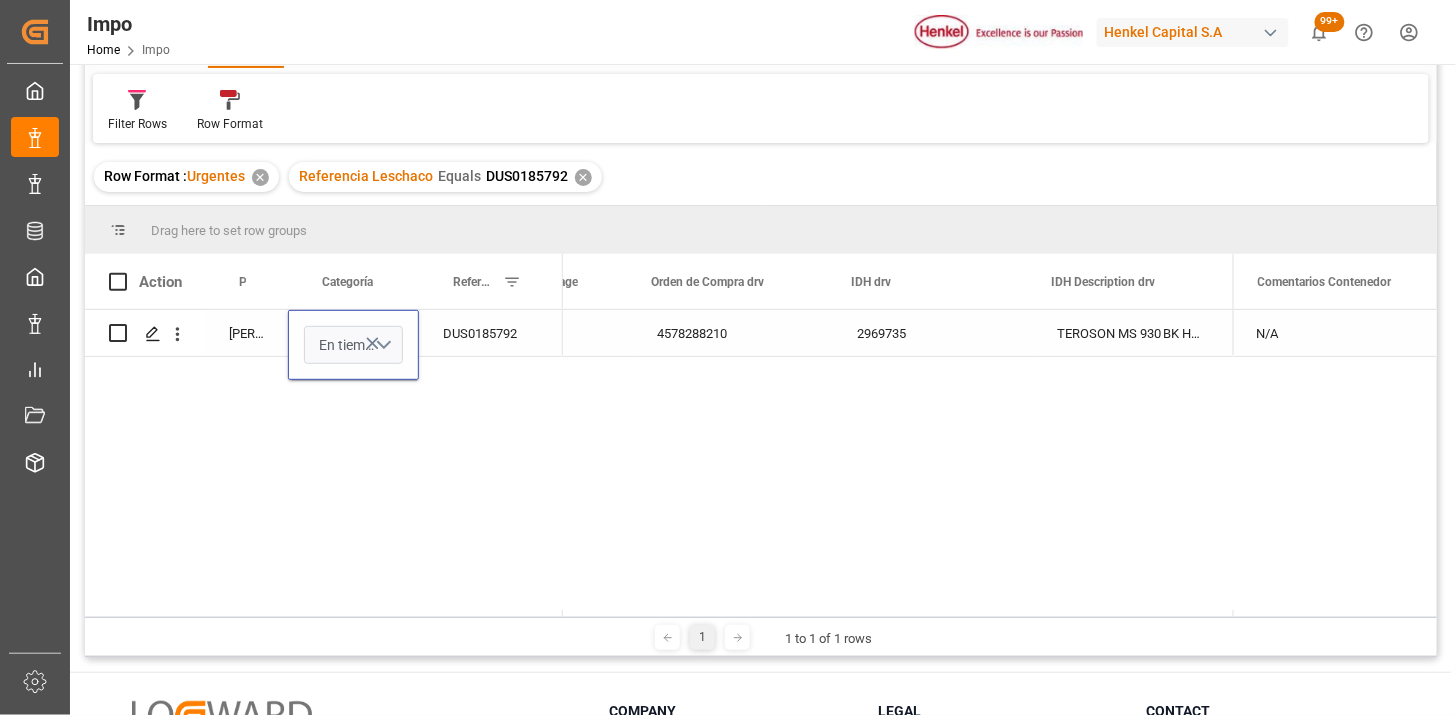 click on "En tiempo" at bounding box center (353, 345) 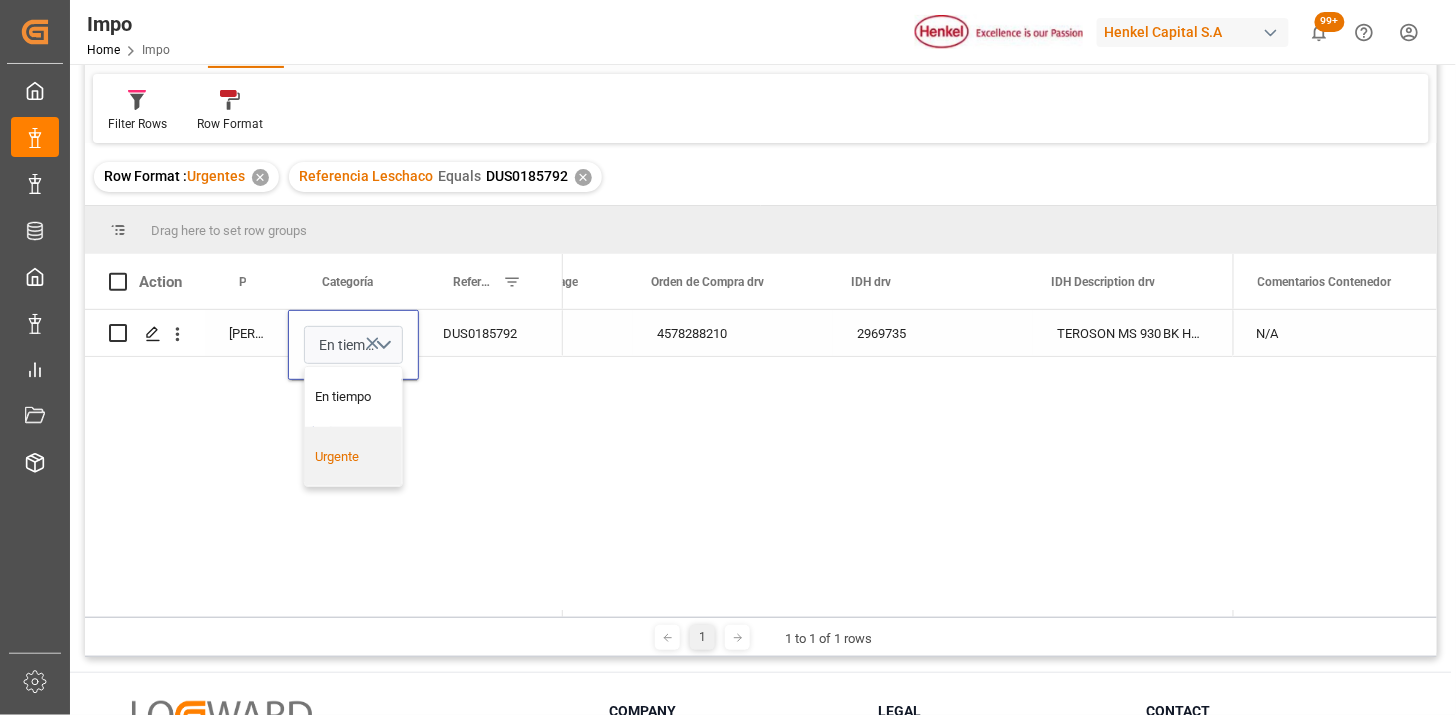 drag, startPoint x: 365, startPoint y: 450, endPoint x: 417, endPoint y: 417, distance: 61.587337 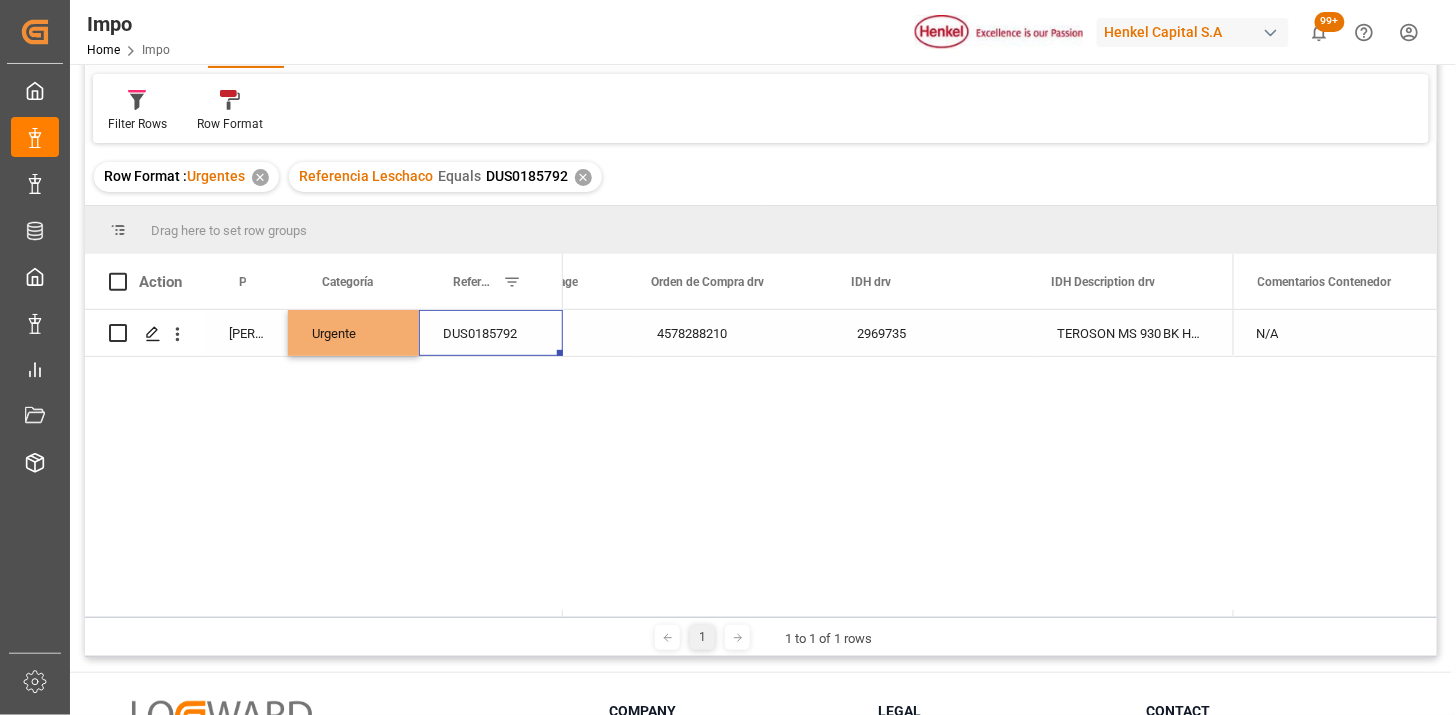 click on "DUS0185792" at bounding box center [491, 333] 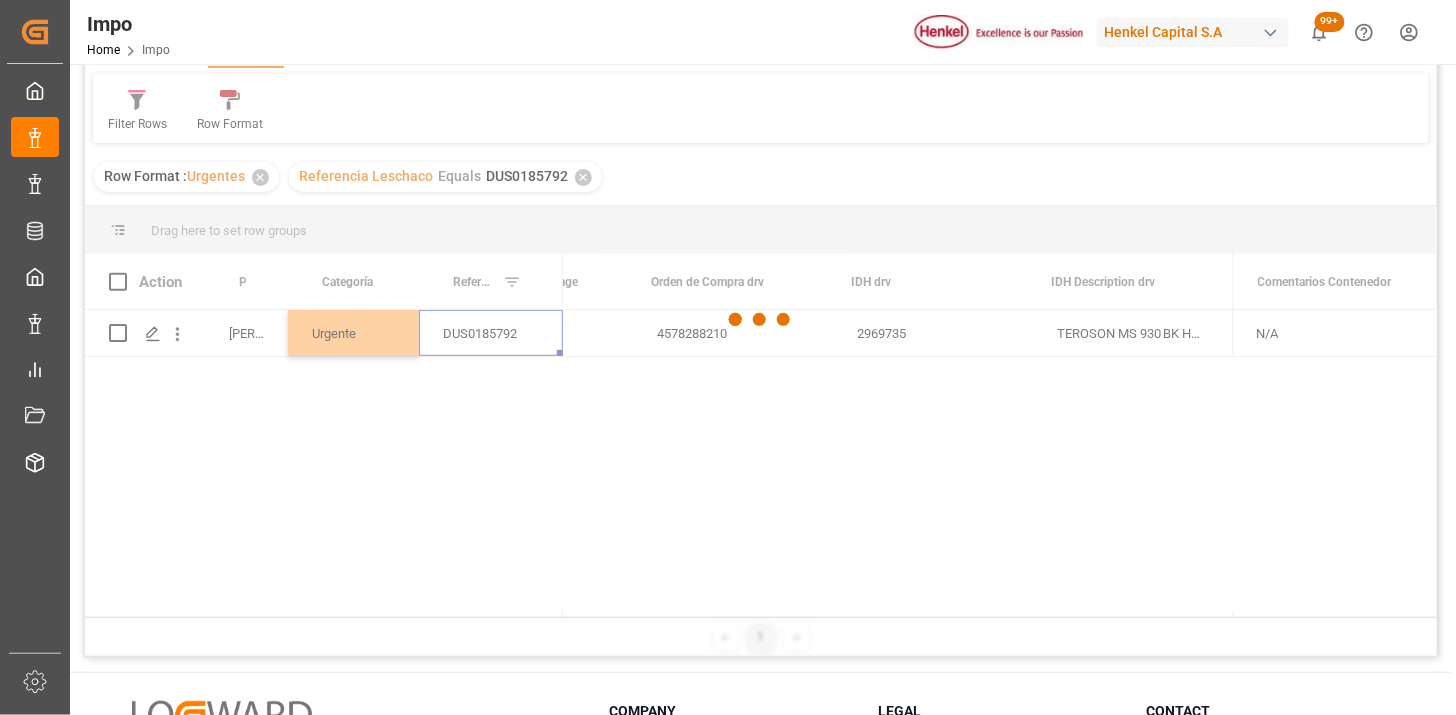 scroll, scrollTop: 0, scrollLeft: 0, axis: both 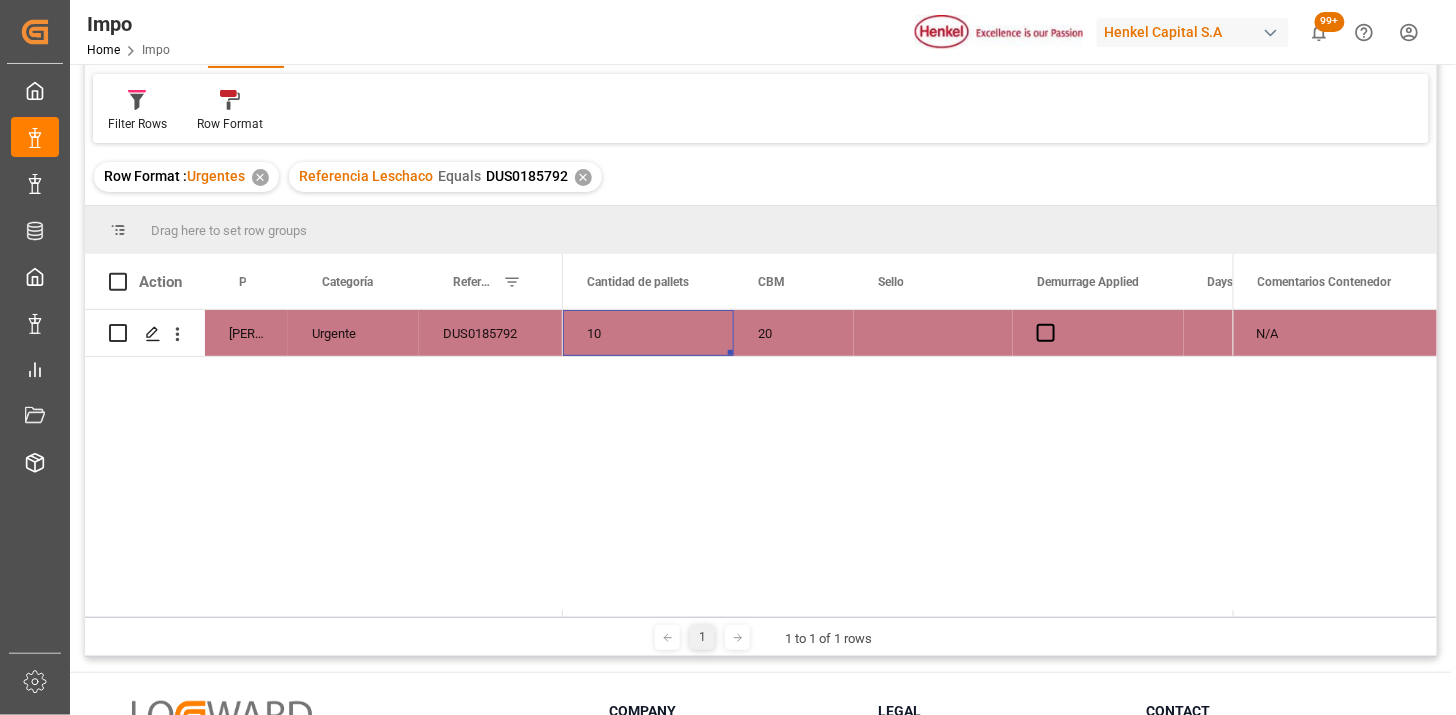 click at bounding box center (1098, 333) 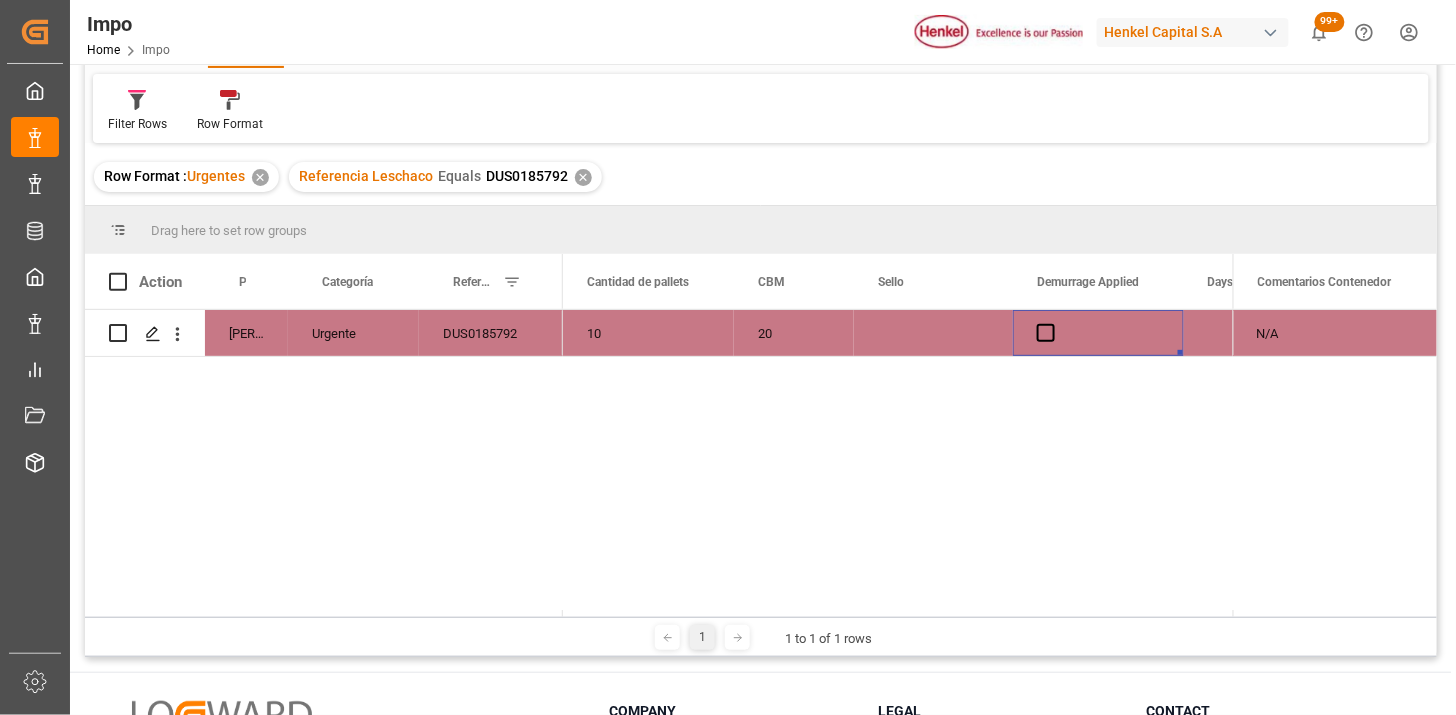 click on "N/A" at bounding box center [1335, 333] 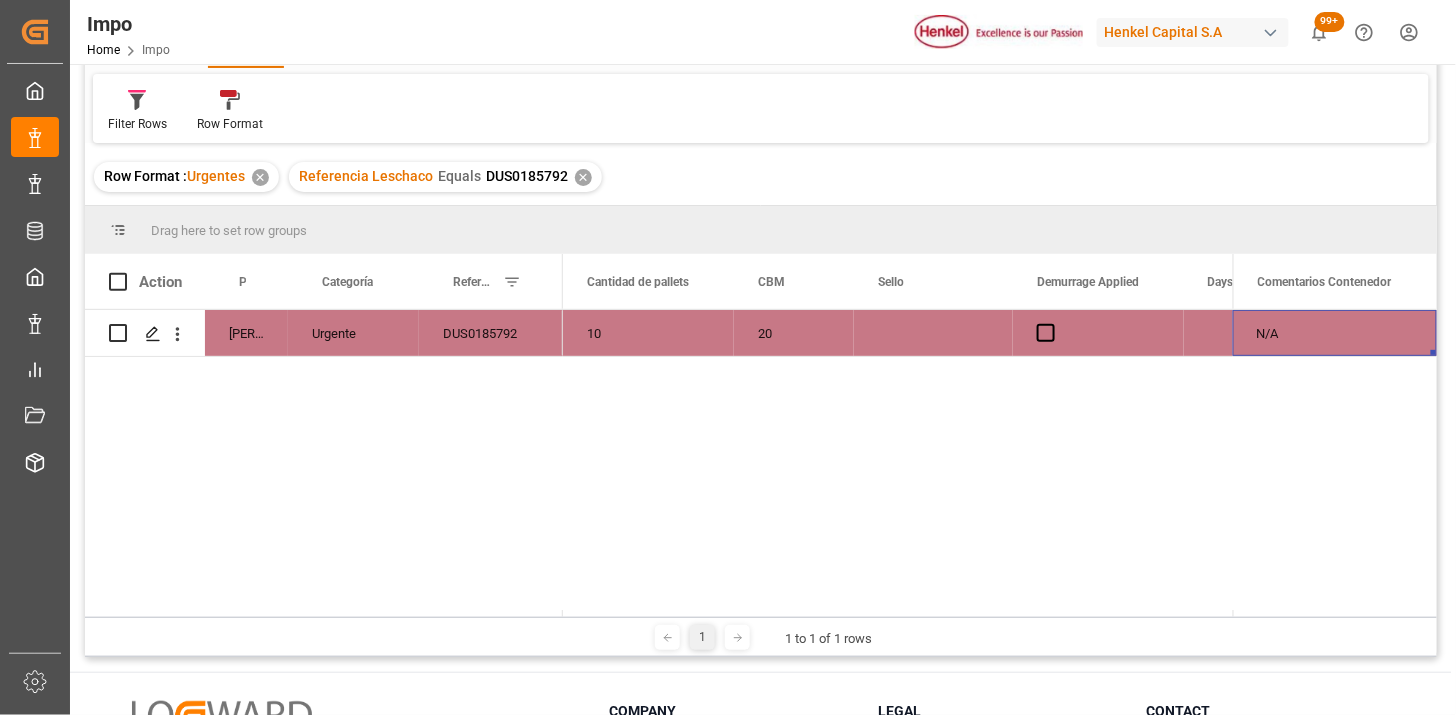click on "N/A" at bounding box center [1335, 333] 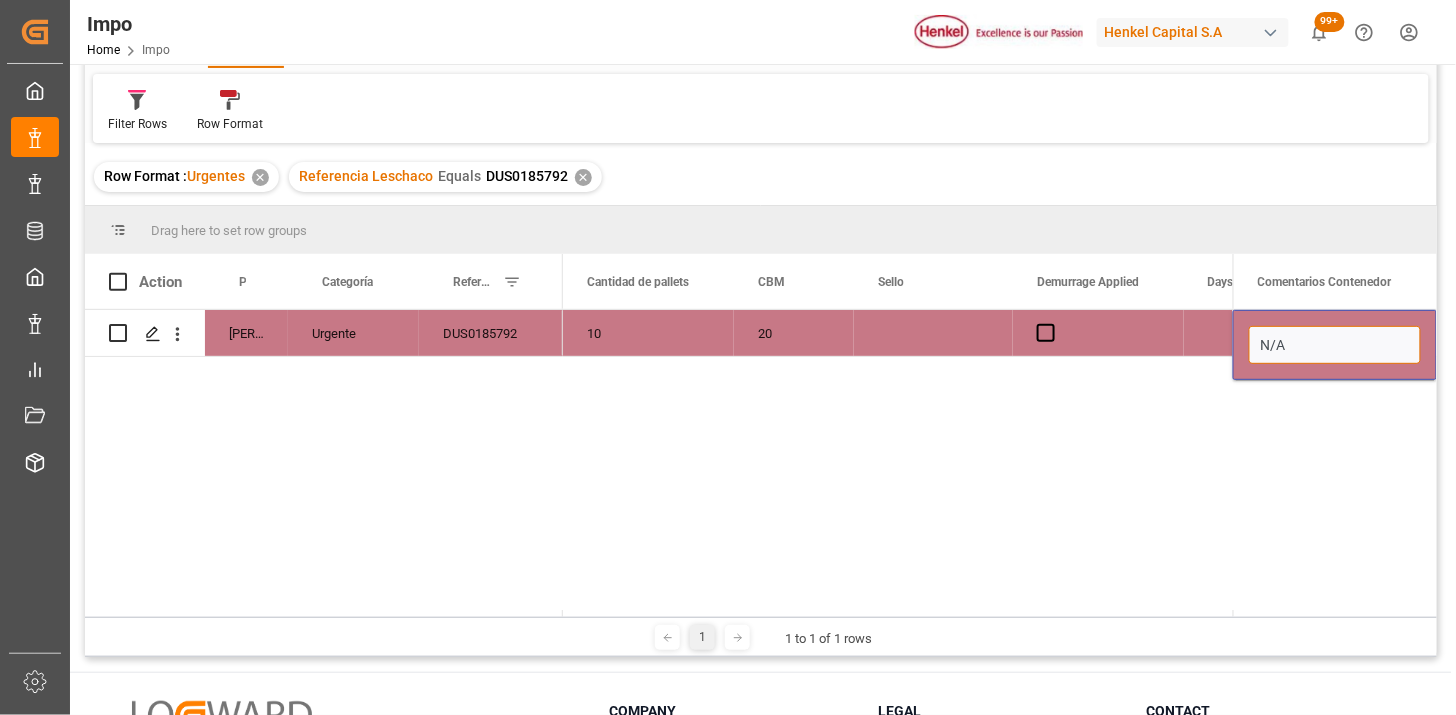 click on "N/A" at bounding box center [1335, 345] 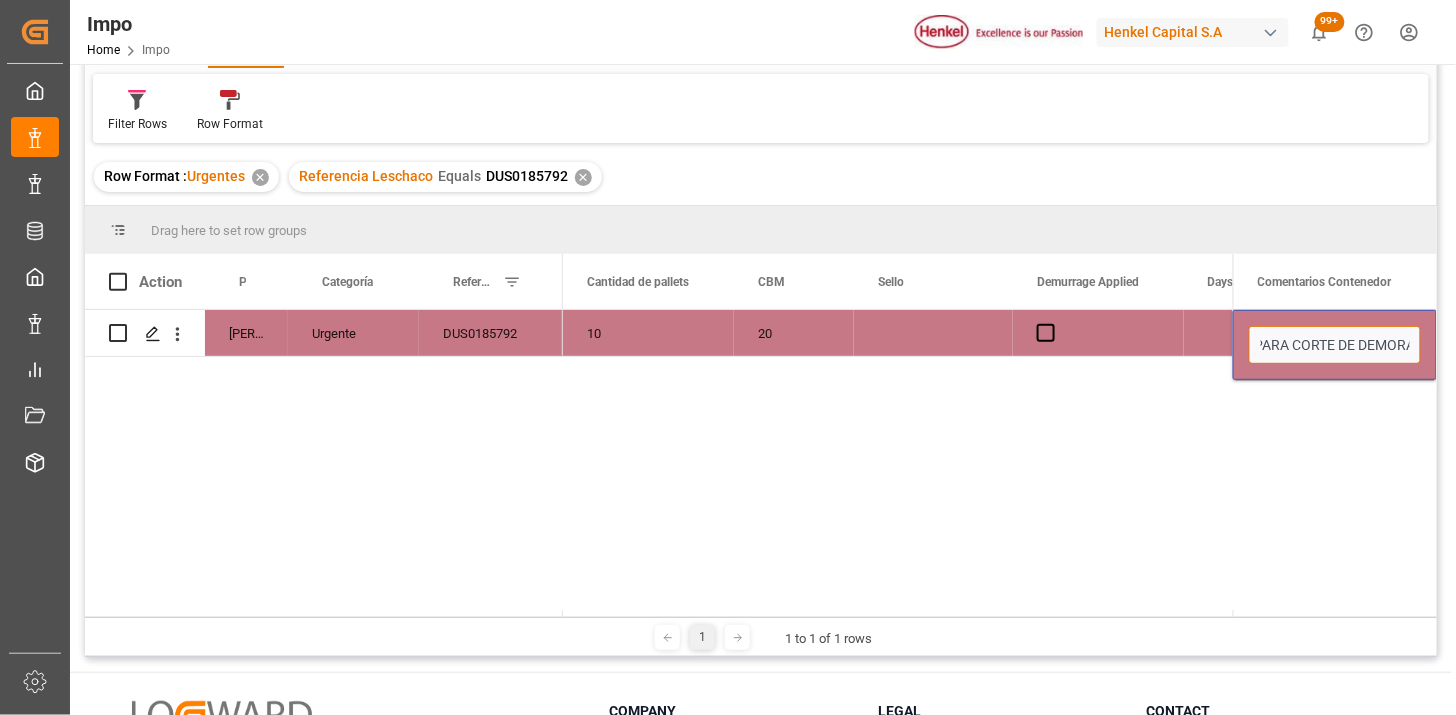 type on "TRASLADO Y DESCONSOIDACIÓN PARA CORTE DE DEMORAS" 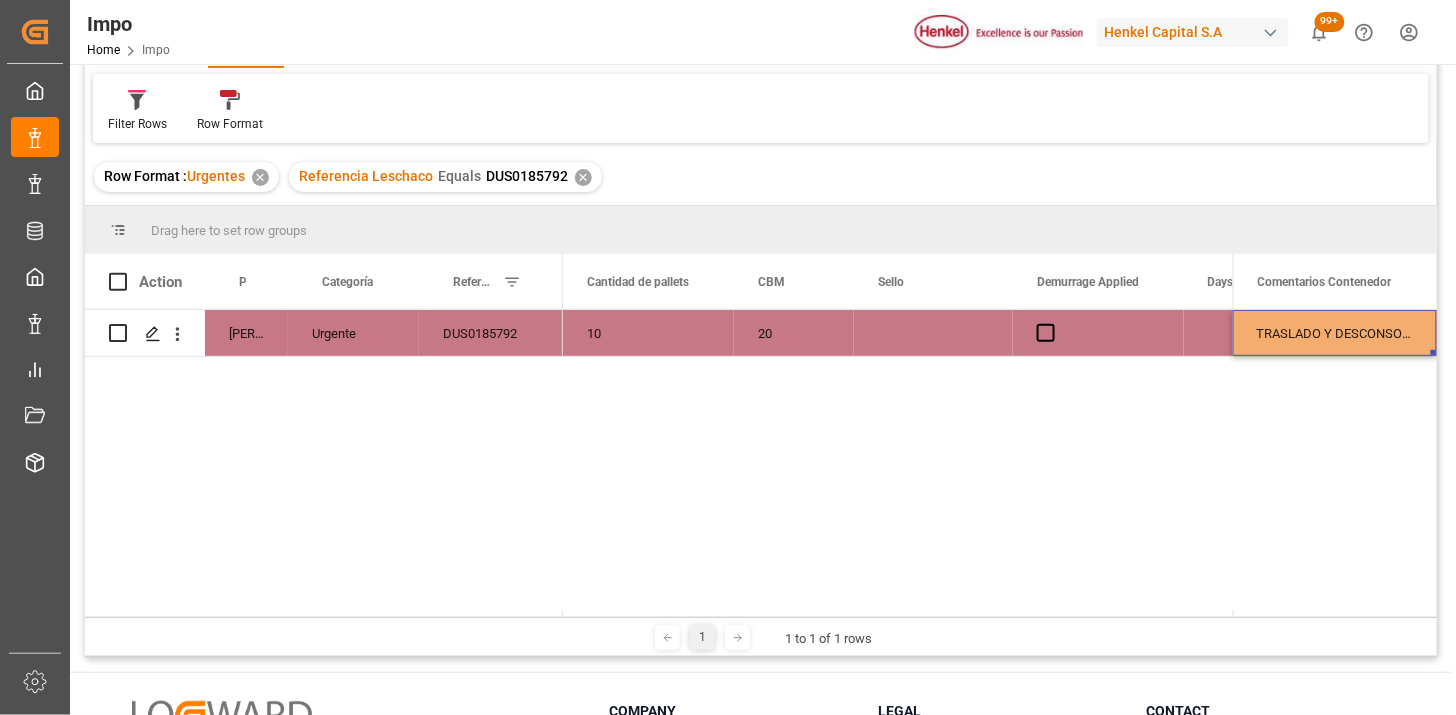 scroll, scrollTop: 0, scrollLeft: 5116, axis: horizontal 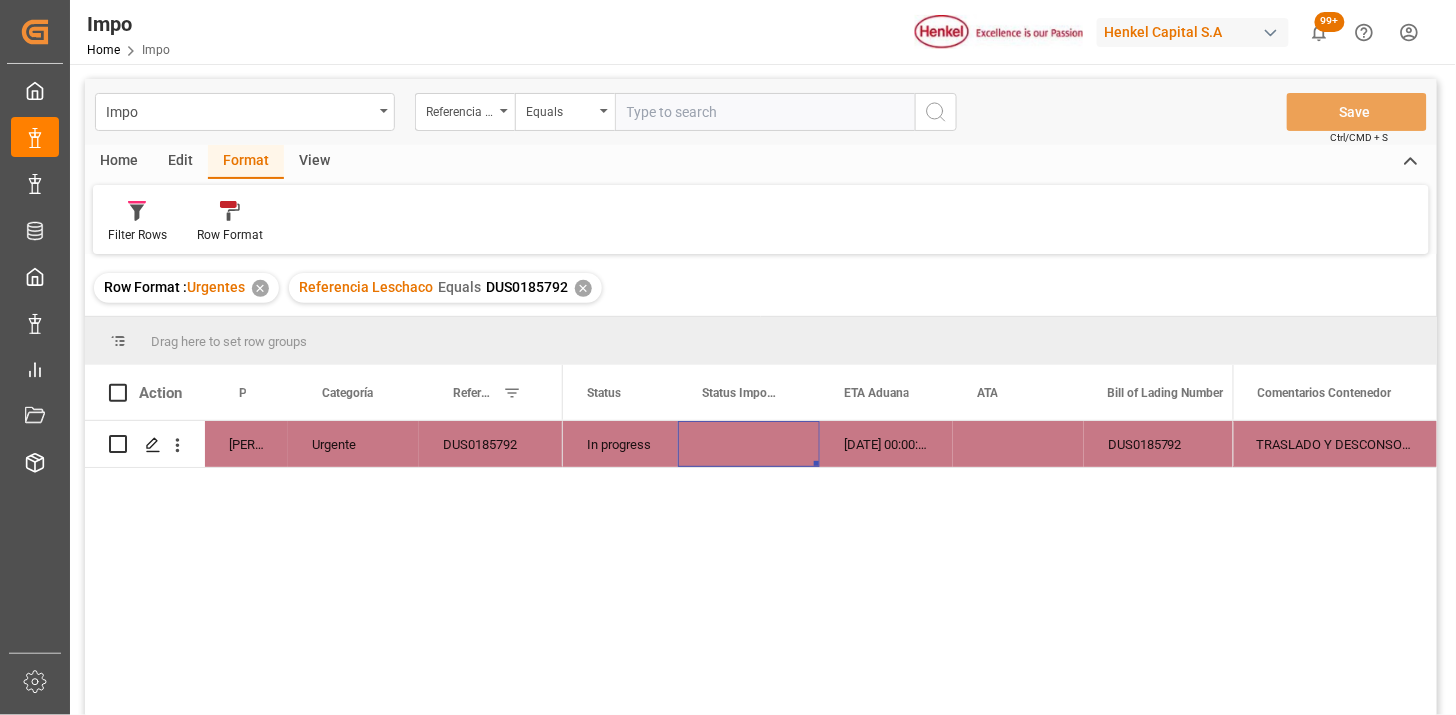 drag, startPoint x: 702, startPoint y: 122, endPoint x: 713, endPoint y: 124, distance: 11.18034 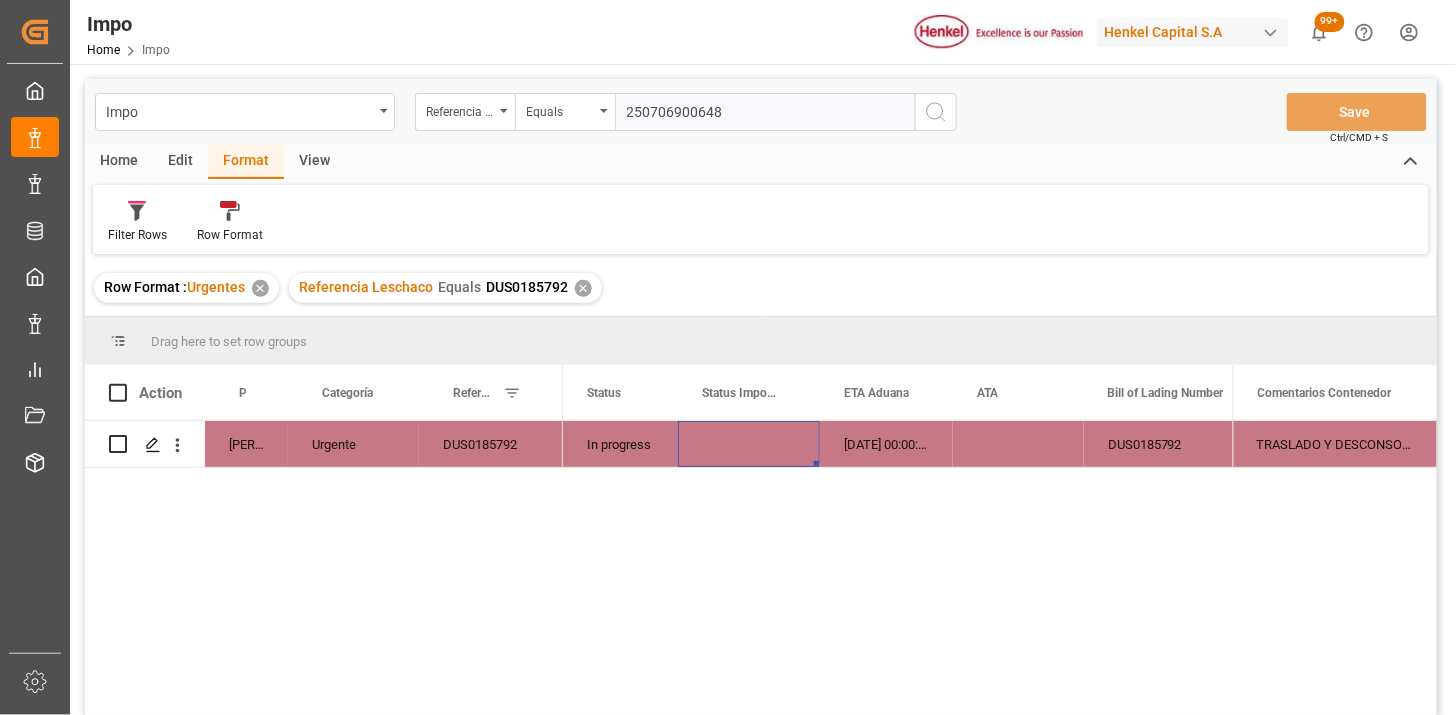 type on "250706900648" 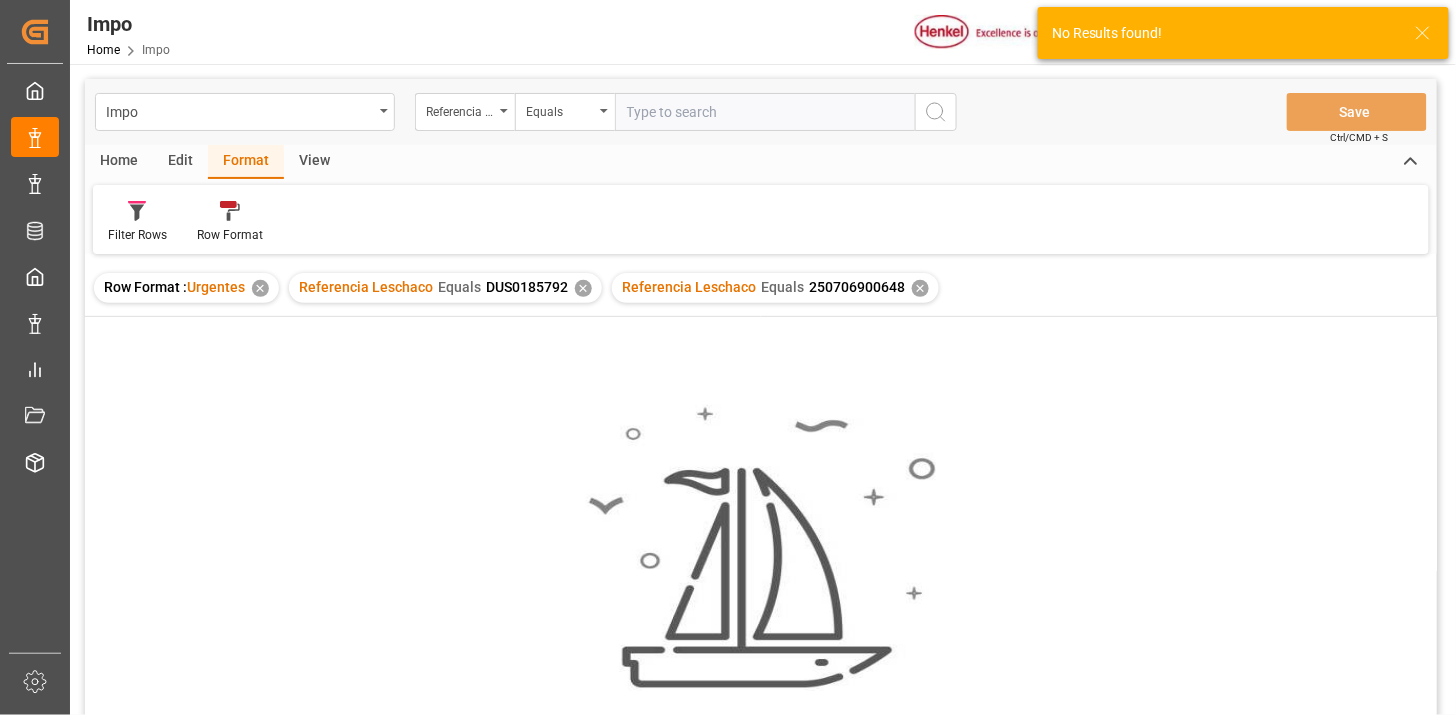 click on "✕" at bounding box center [583, 288] 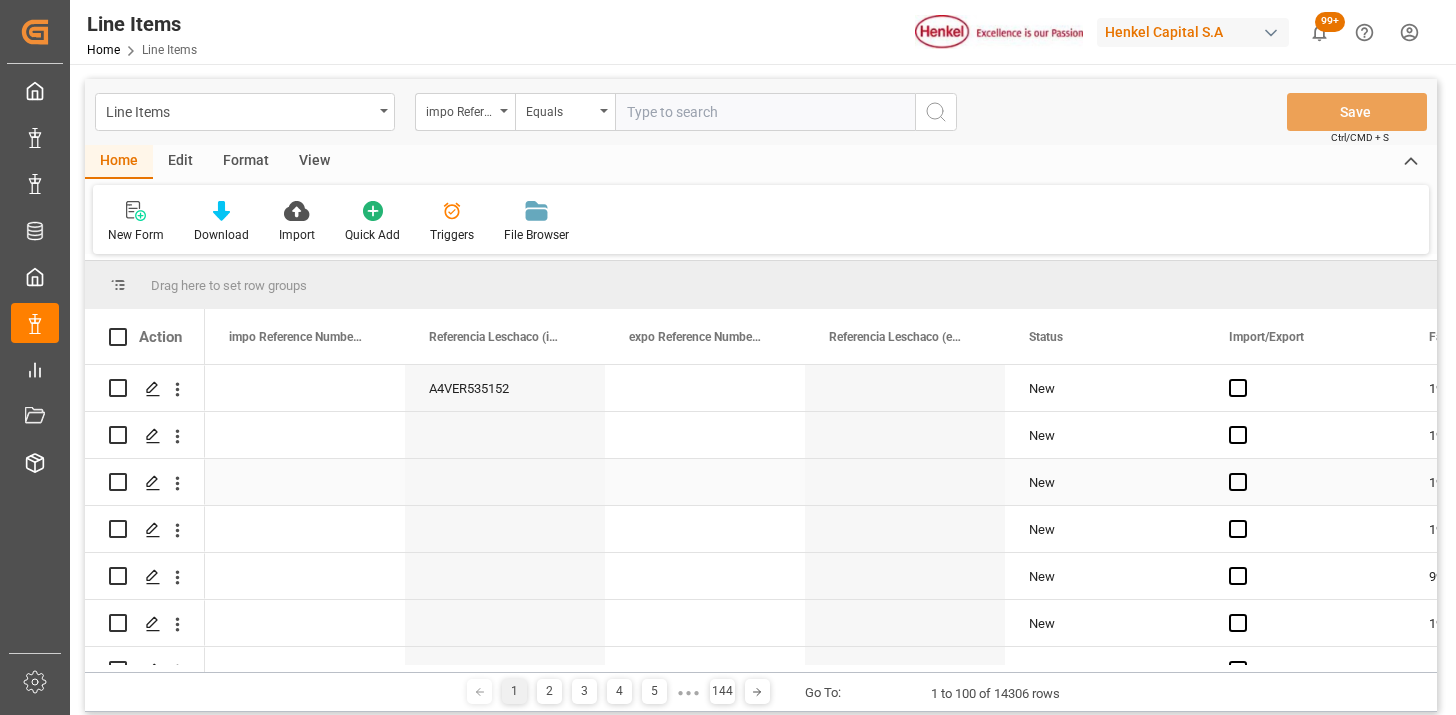 scroll, scrollTop: 0, scrollLeft: 0, axis: both 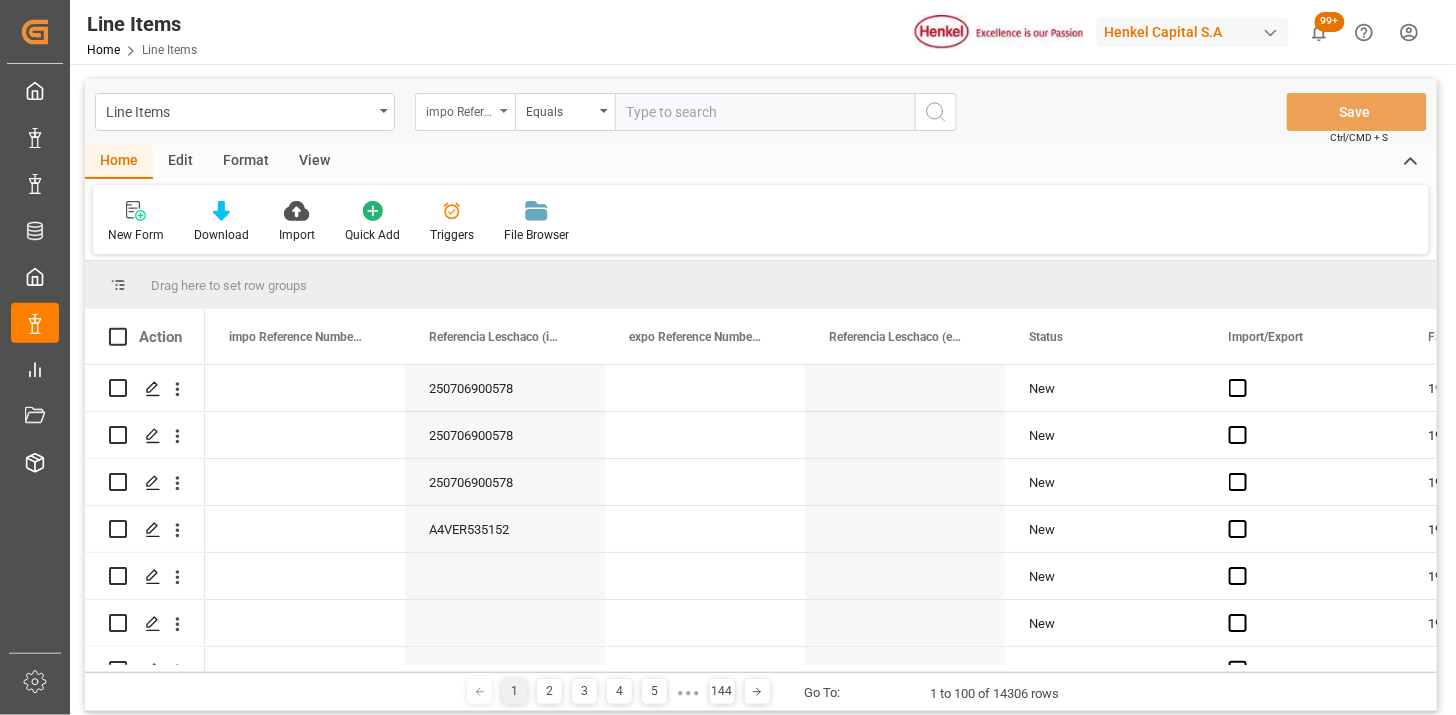 click on "impo Reference Number WF" at bounding box center (465, 112) 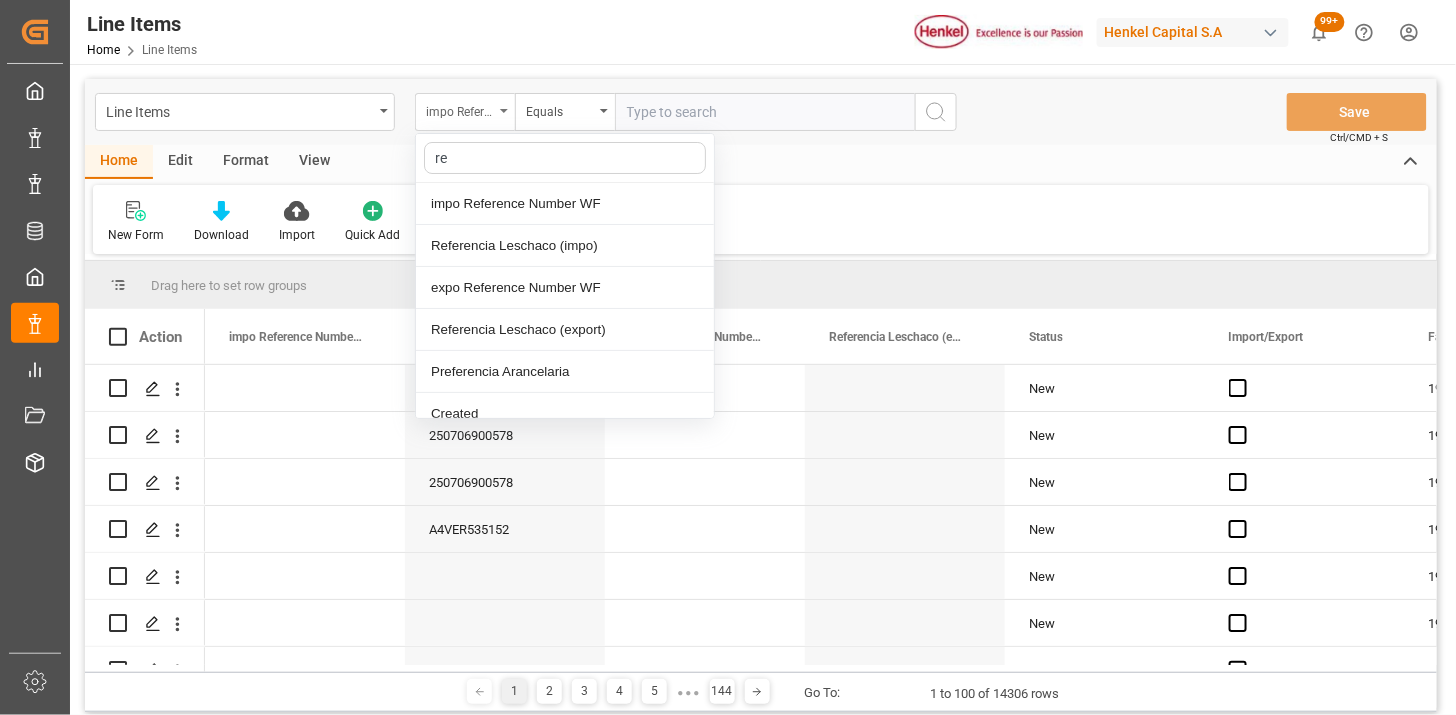 type on "ref" 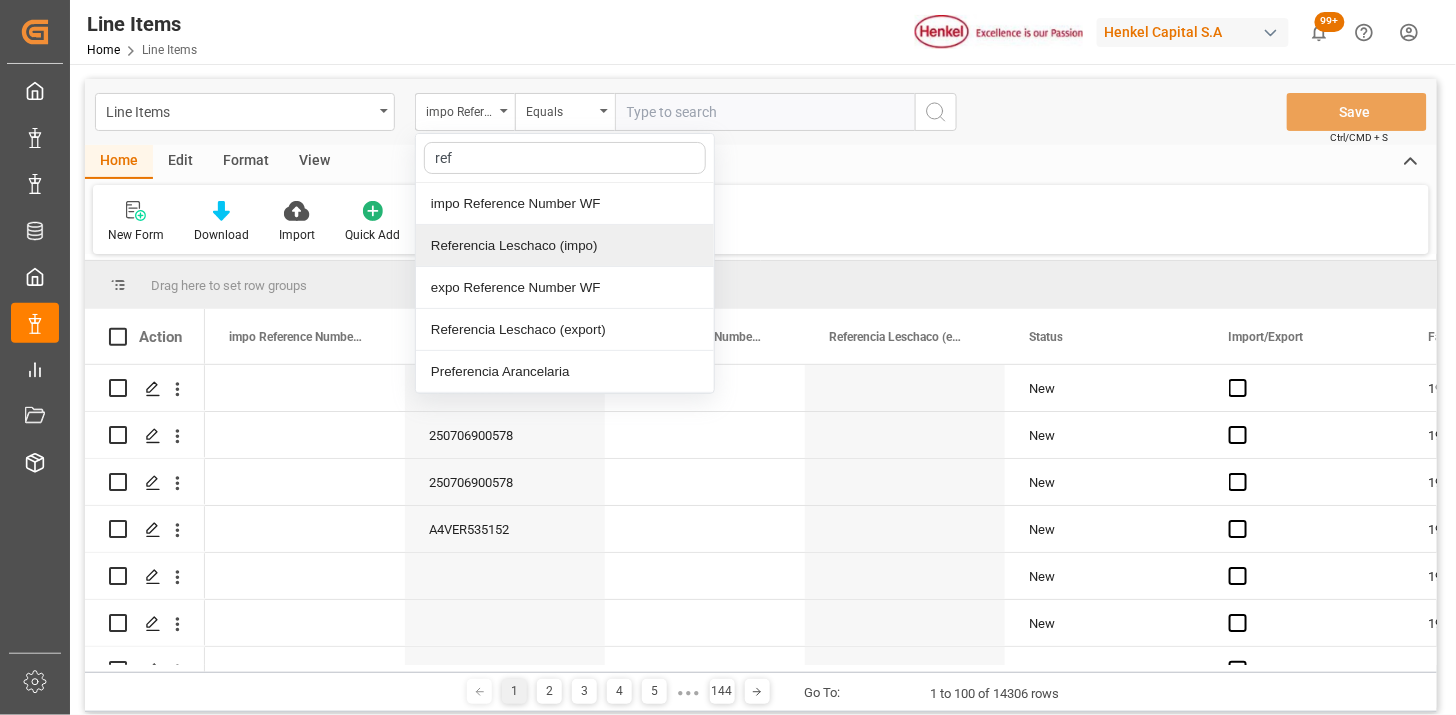 click on "Referencia Leschaco (impo)" at bounding box center (565, 246) 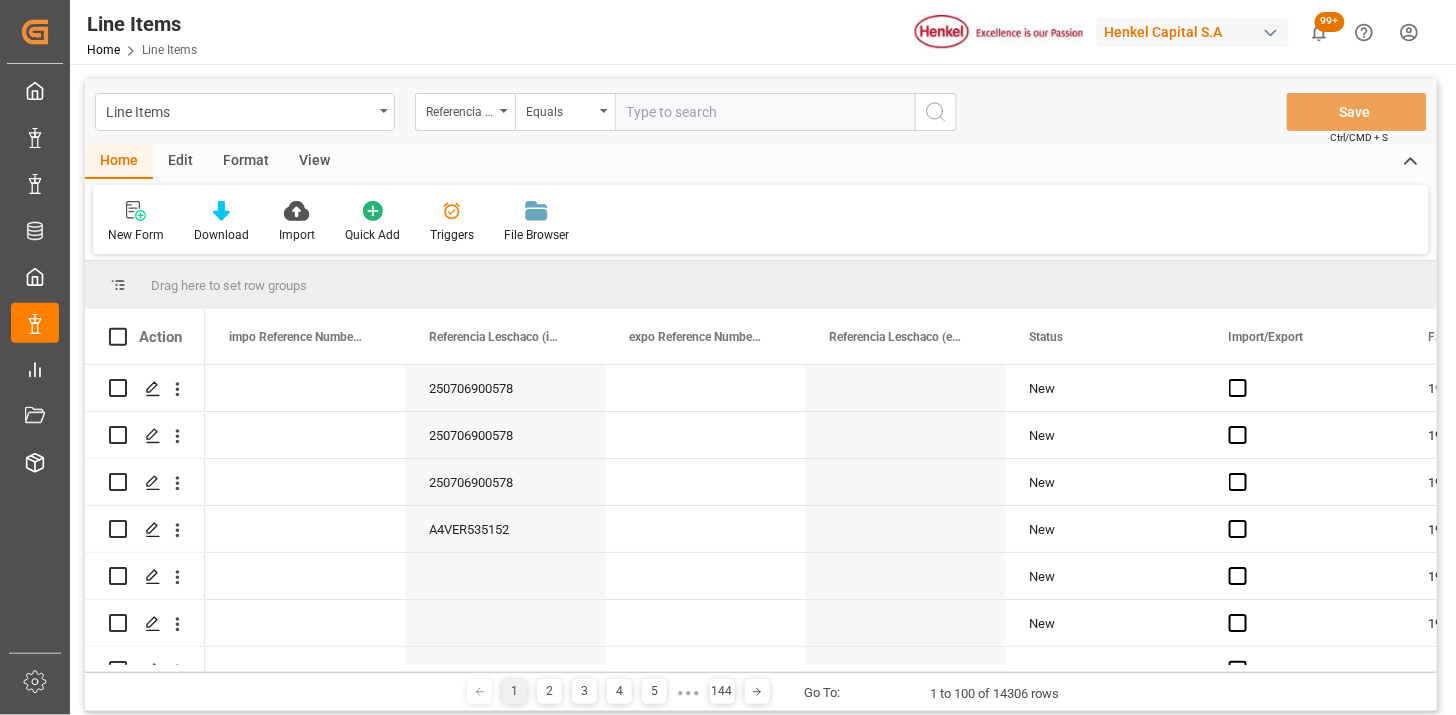 drag, startPoint x: 681, startPoint y: 115, endPoint x: 725, endPoint y: 137, distance: 49.193497 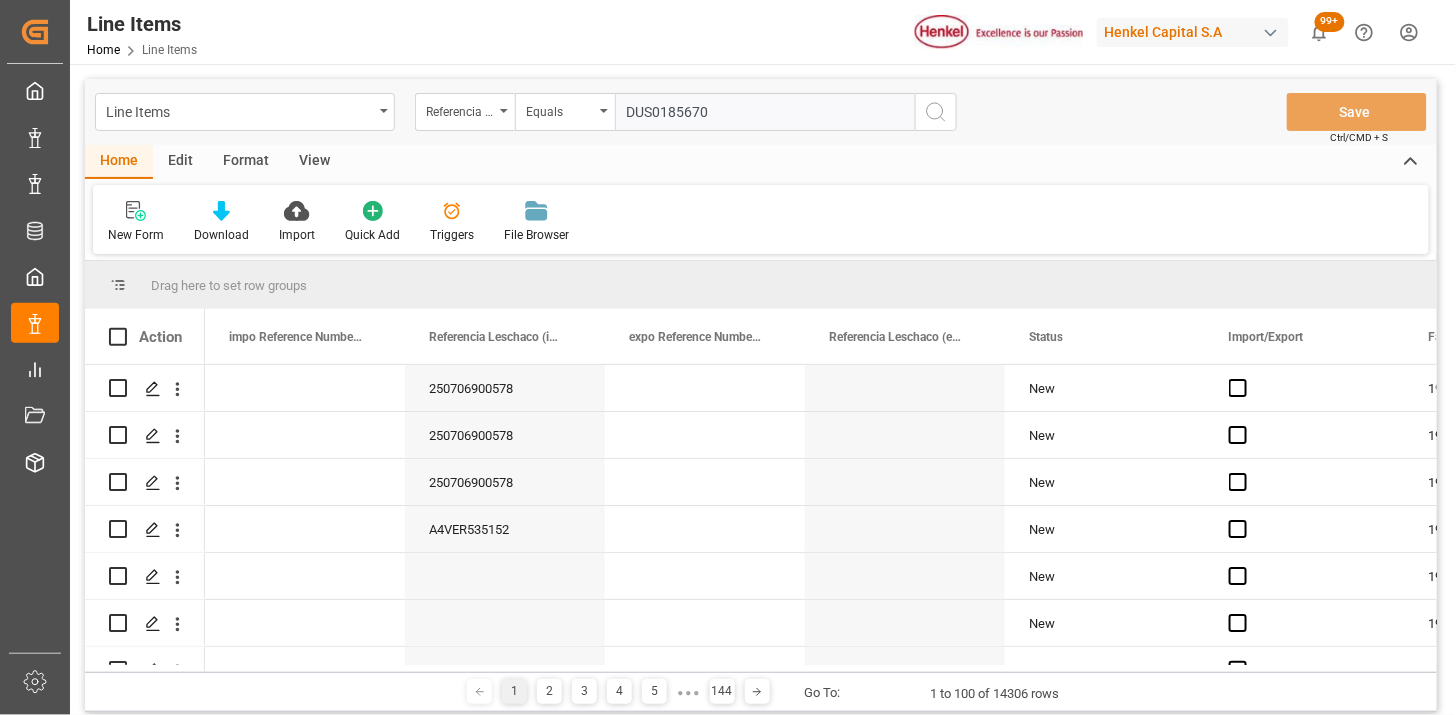type on "DUS0185670" 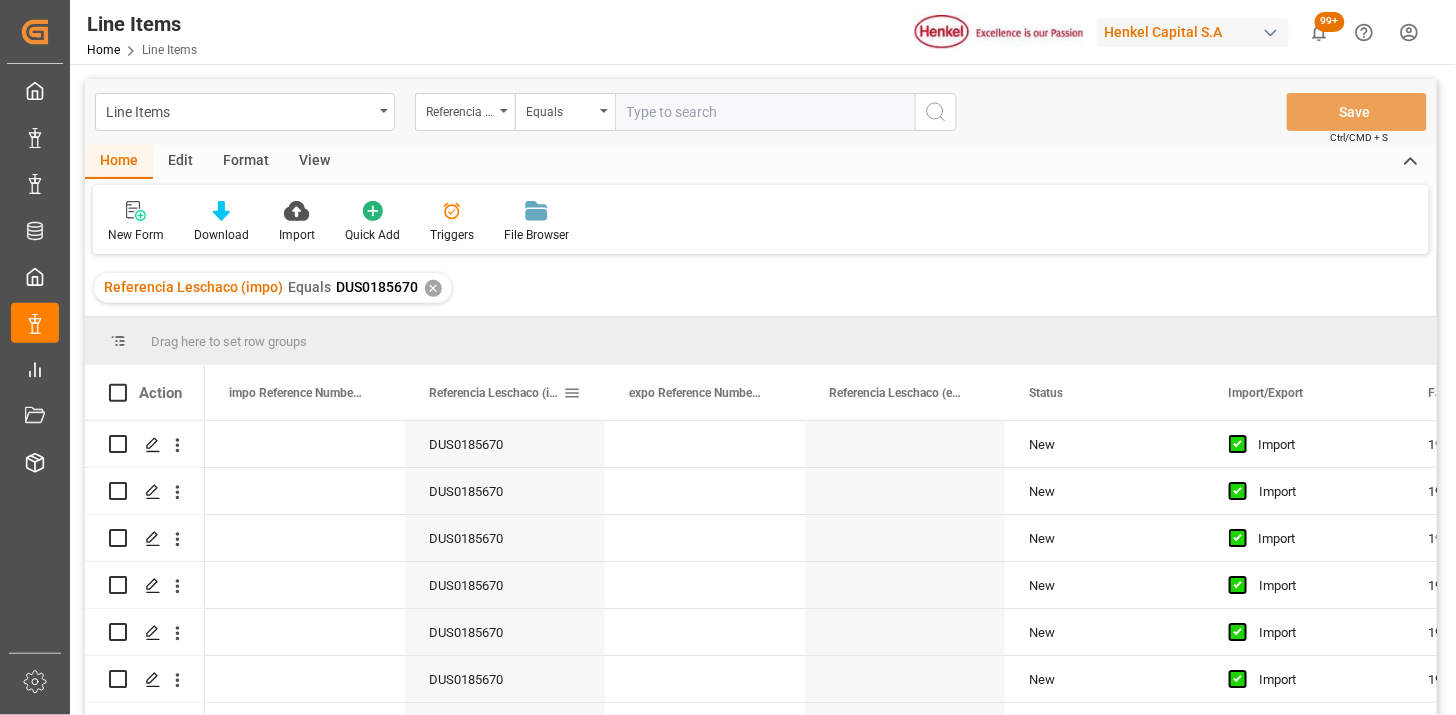 click at bounding box center (572, 393) 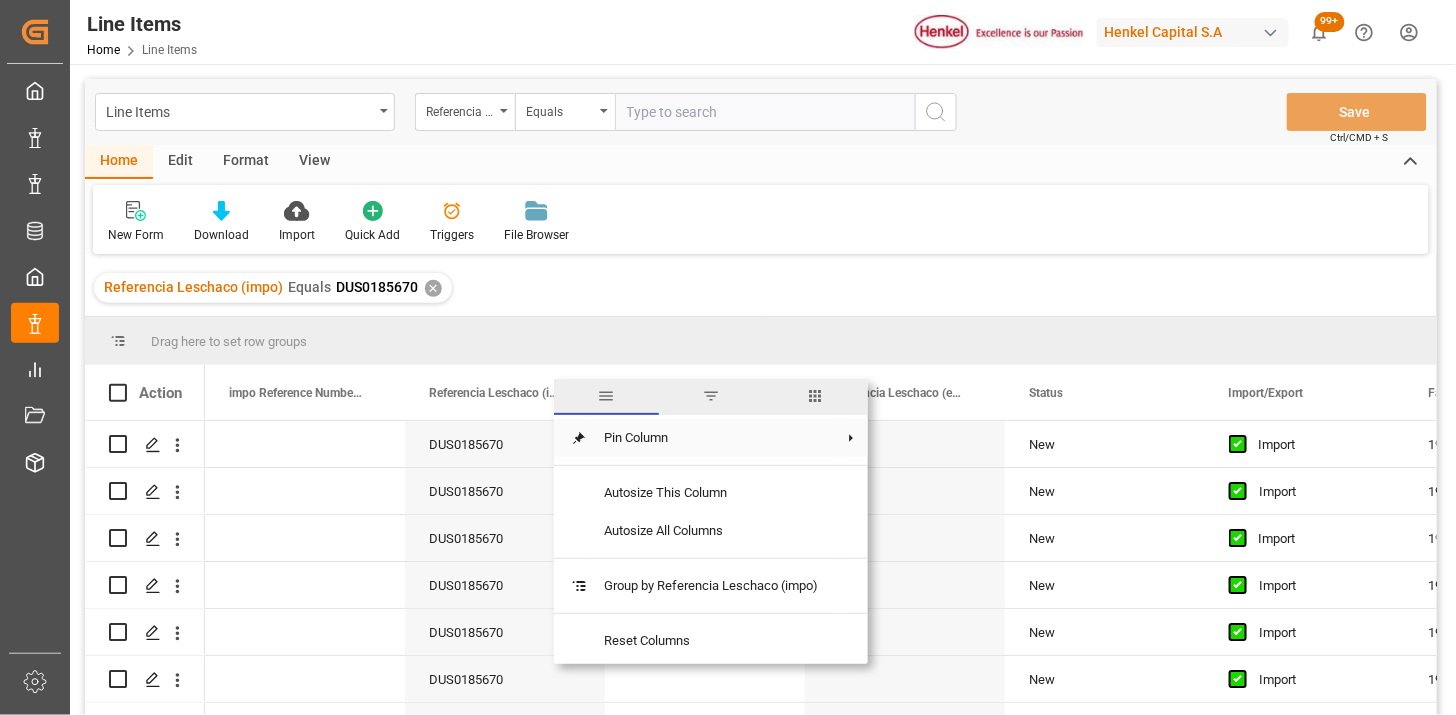 click at bounding box center [711, 396] 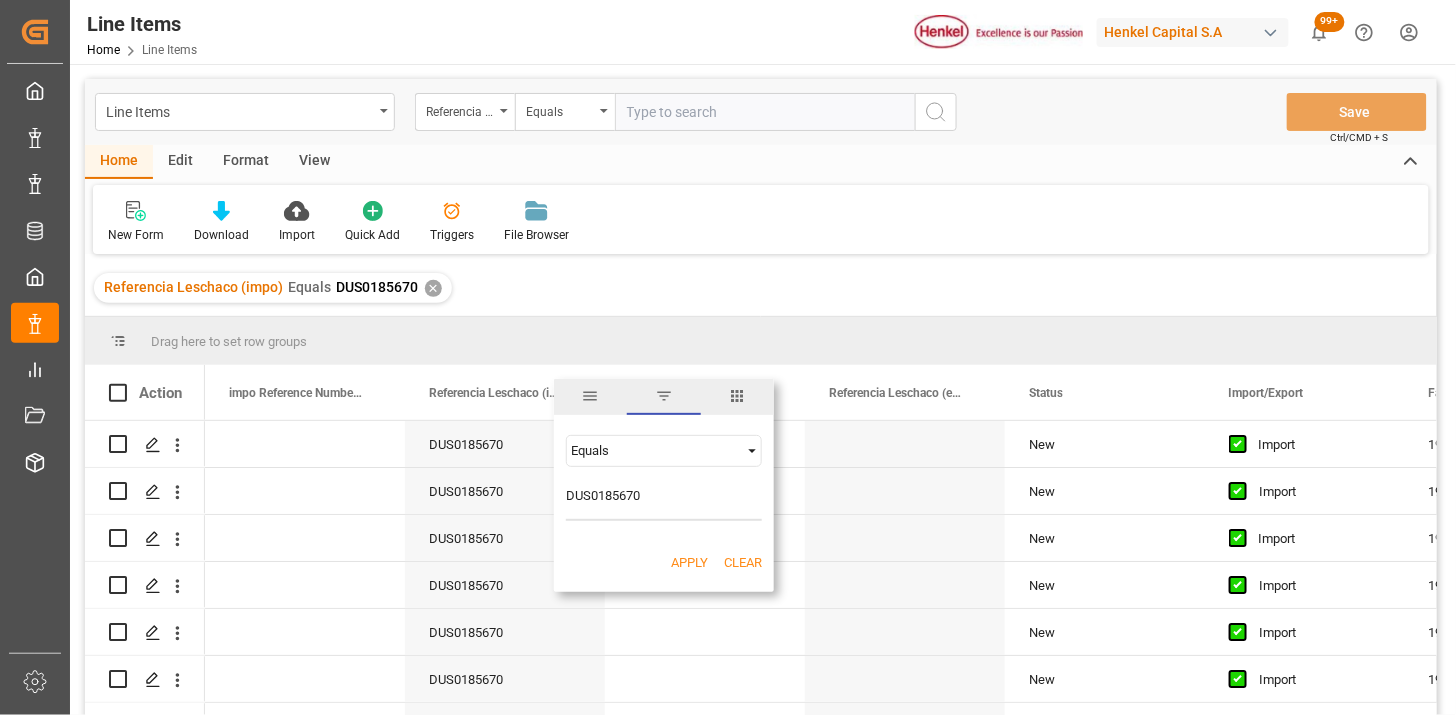 type on "DUS0185670" 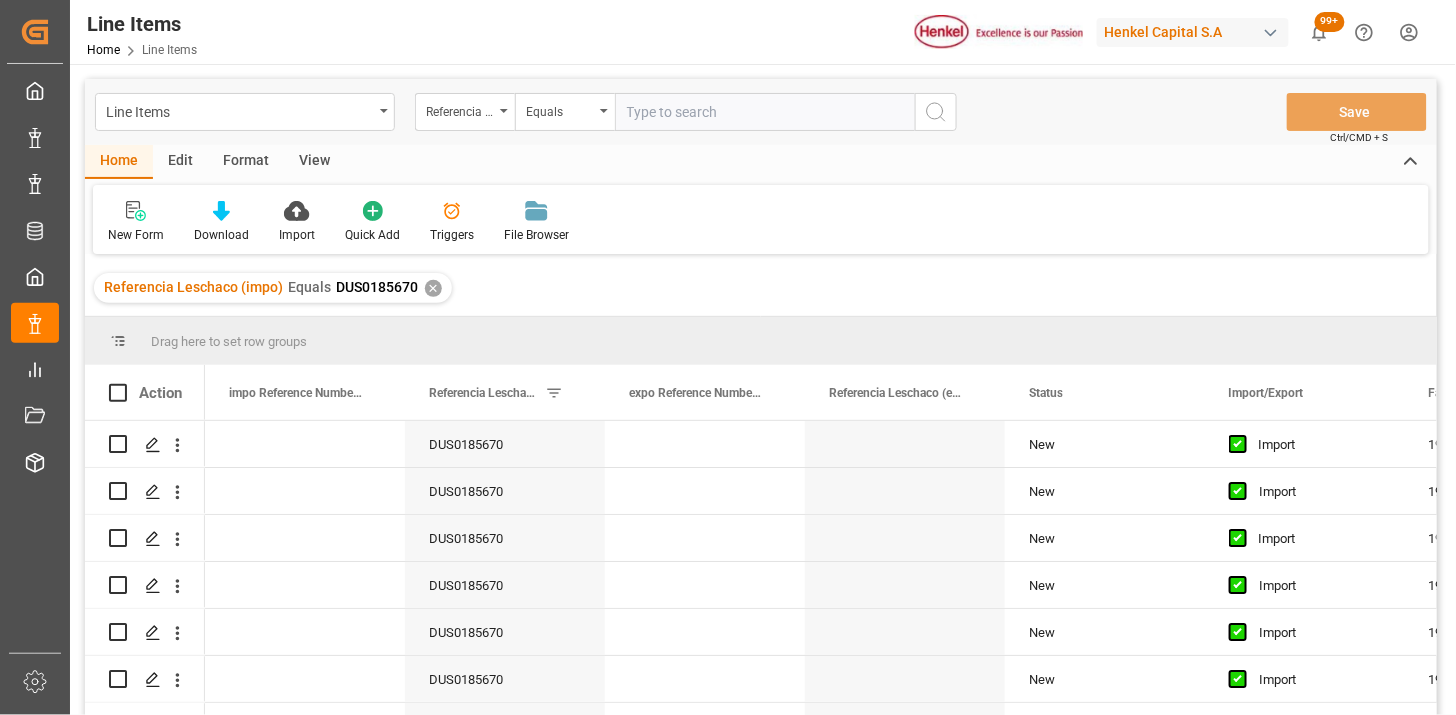click on "View" at bounding box center (314, 162) 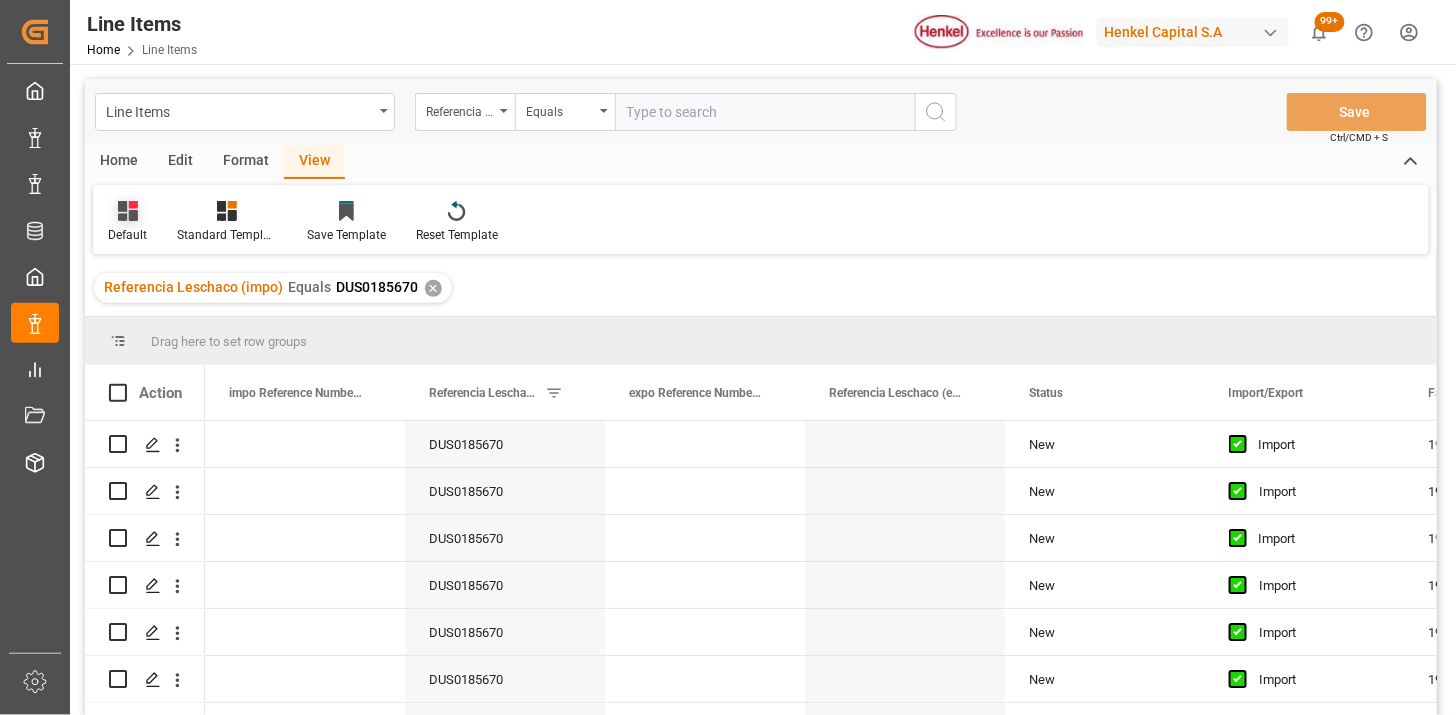 click on "Default" at bounding box center [127, 235] 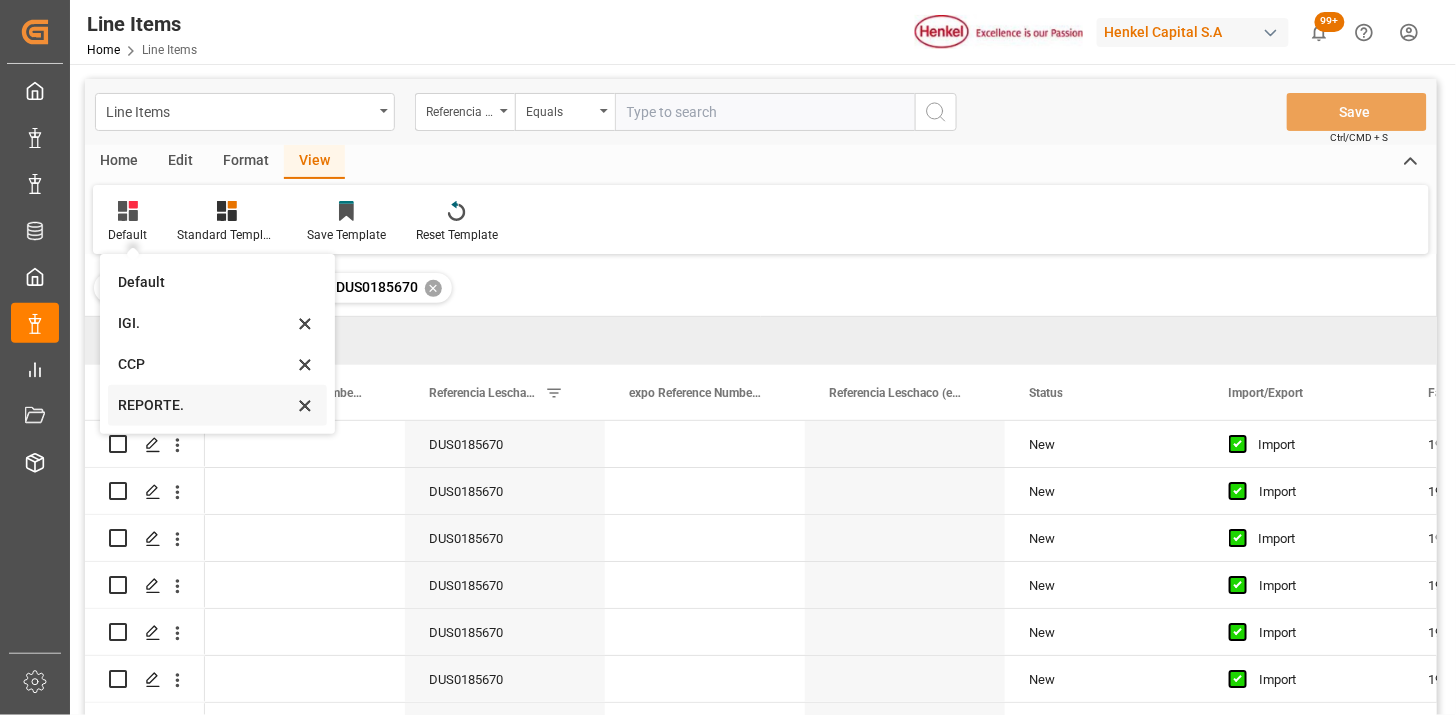 click on "REPORTE." at bounding box center (205, 405) 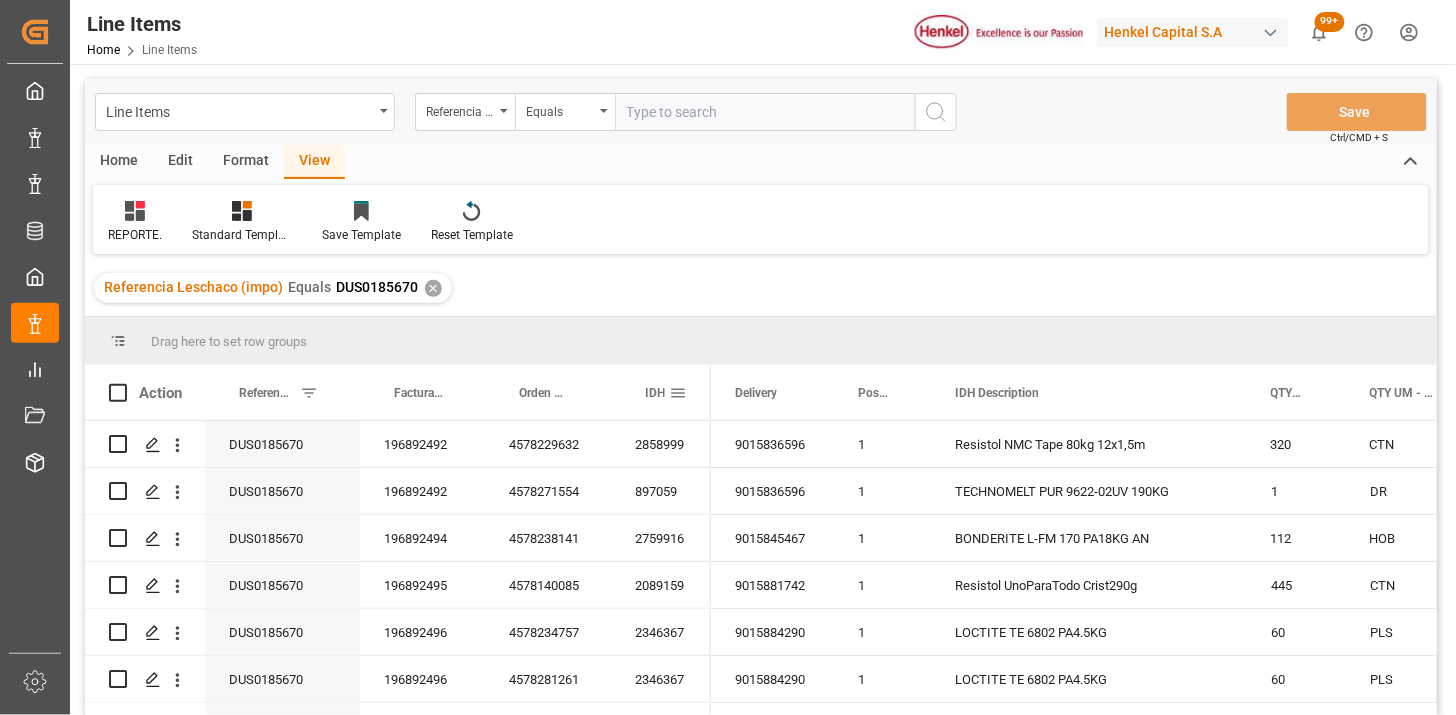 click at bounding box center (678, 393) 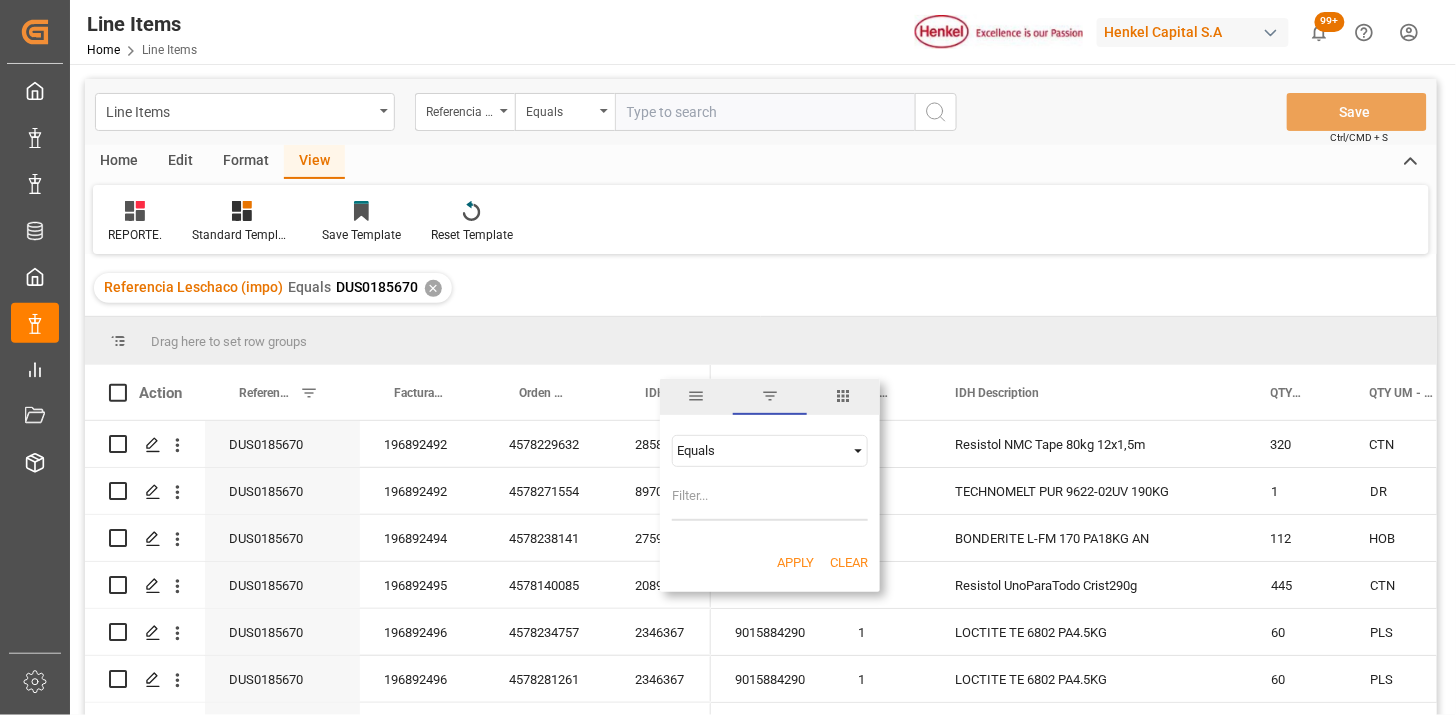 click on "Equals" at bounding box center [761, 450] 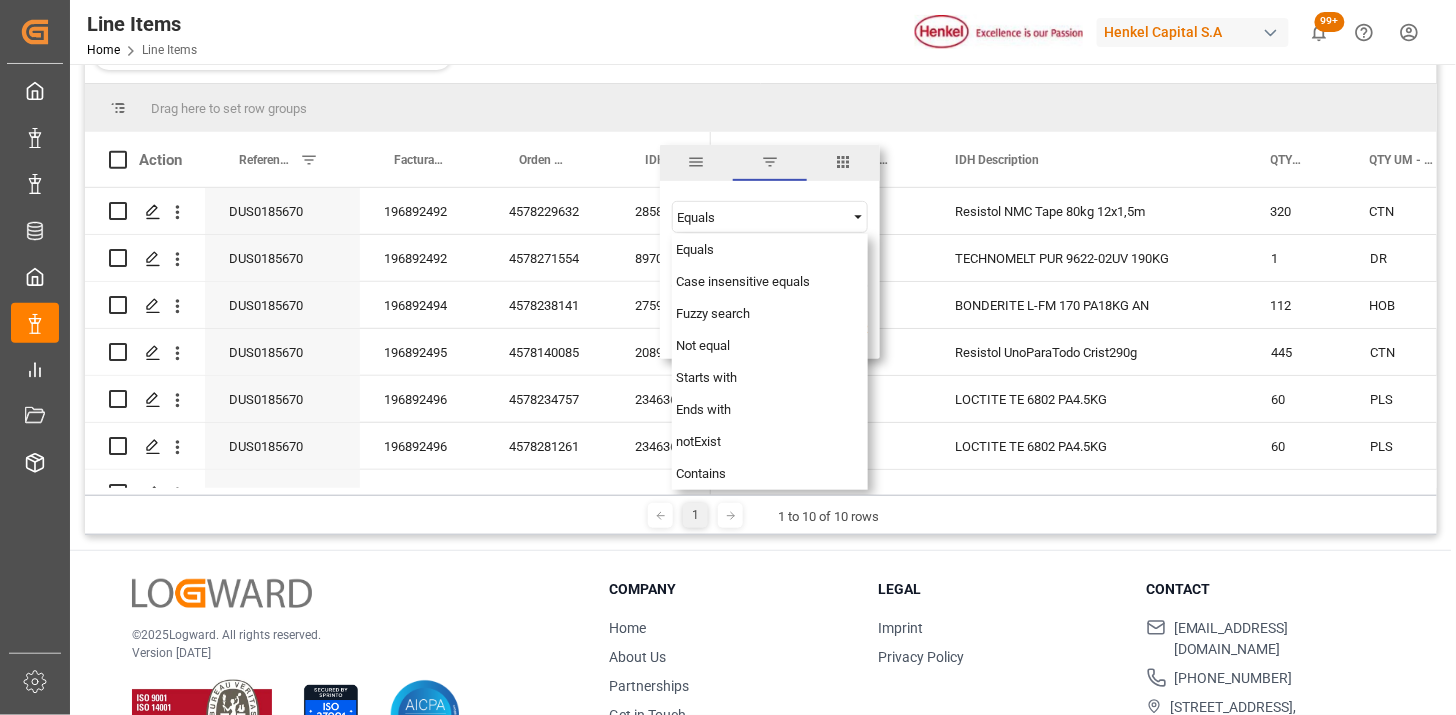 scroll, scrollTop: 295, scrollLeft: 0, axis: vertical 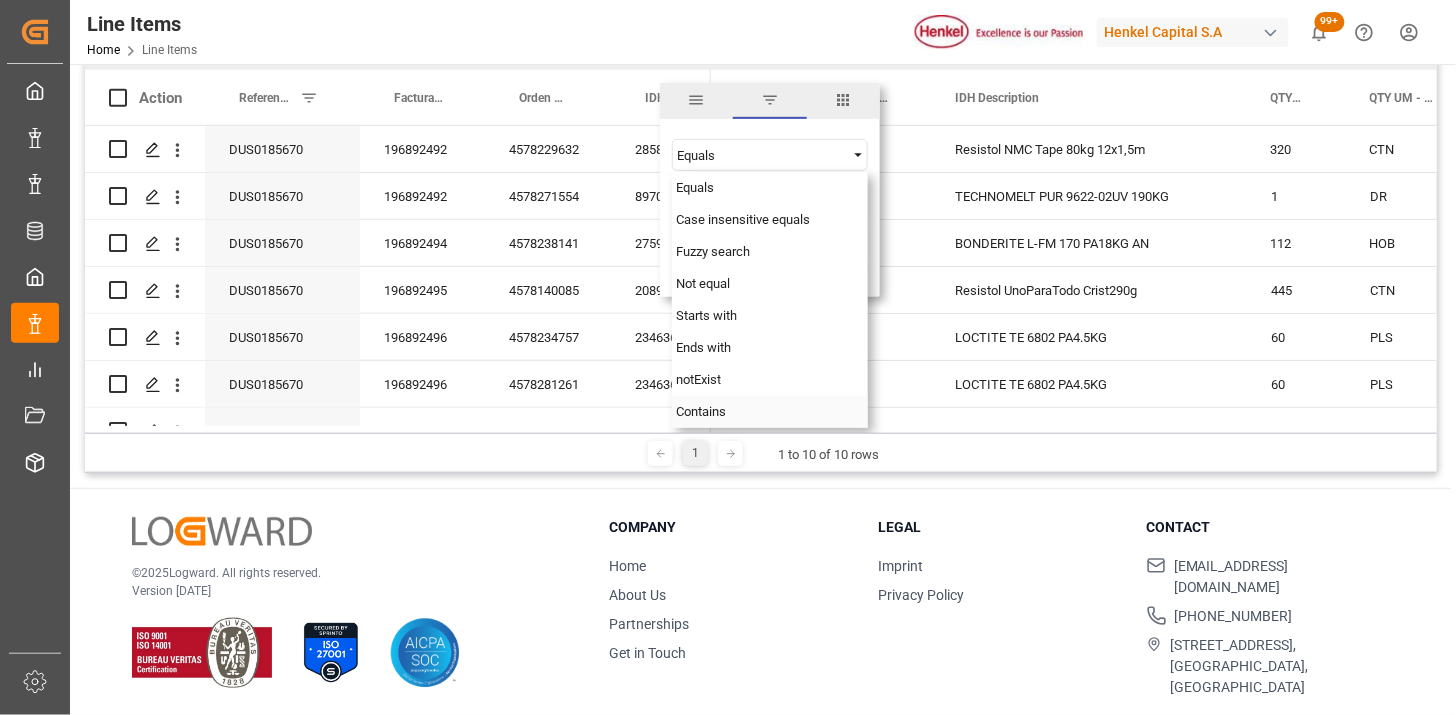 click on "Contains" at bounding box center (770, 412) 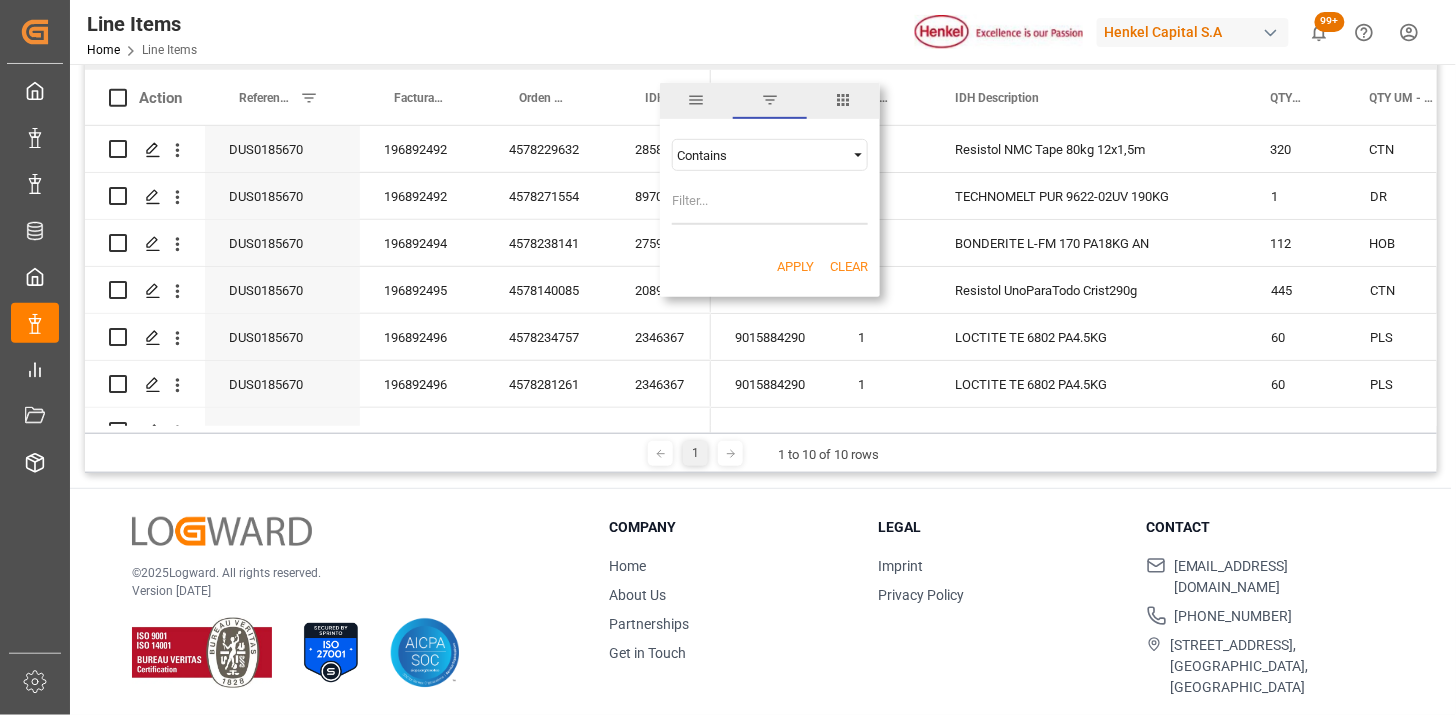 click at bounding box center (770, 205) 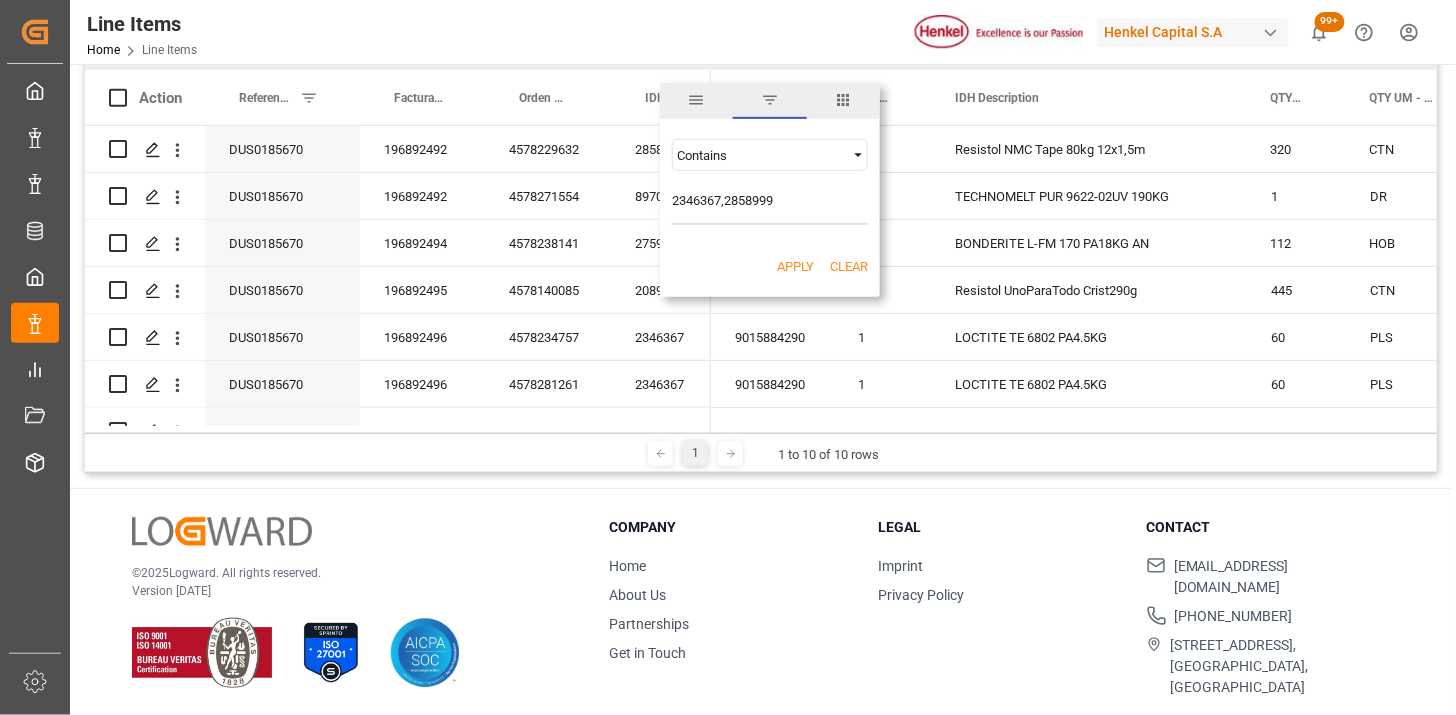 type on "2346367,2858999" 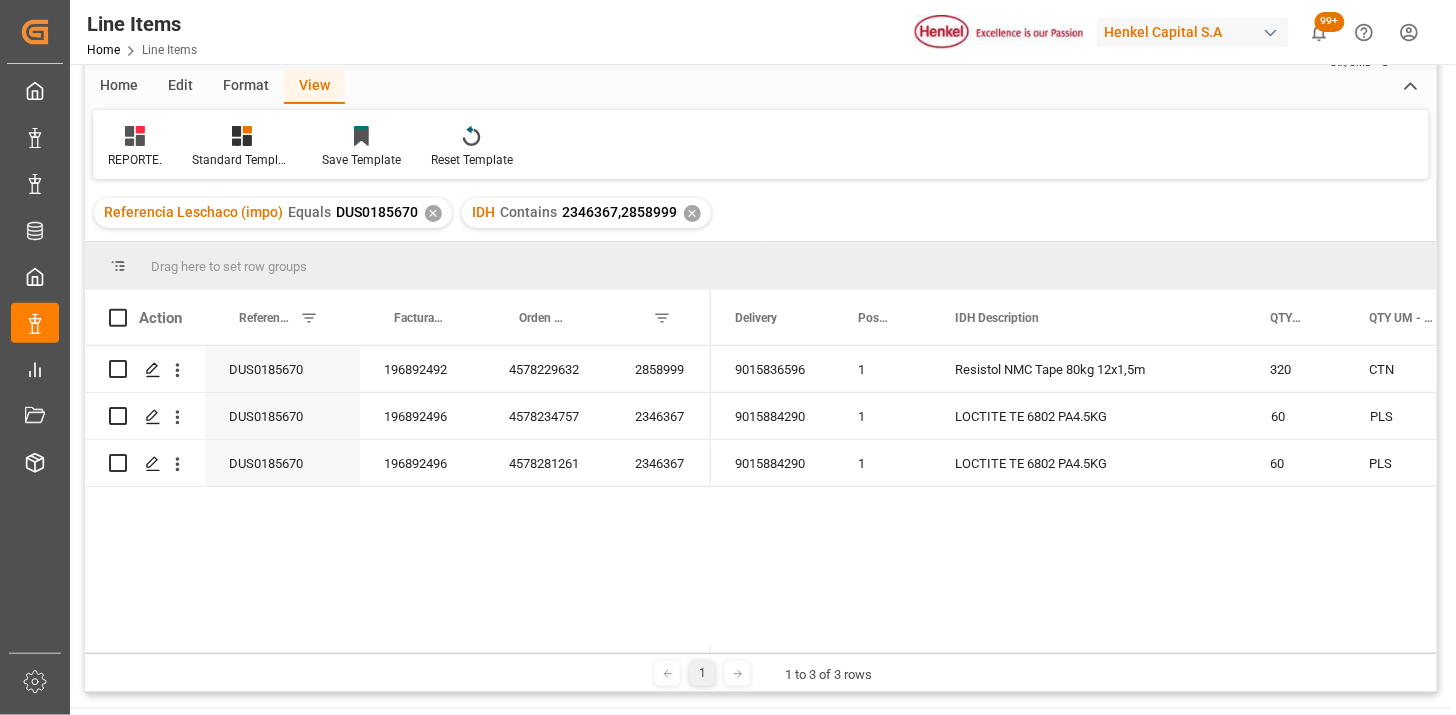 scroll, scrollTop: 0, scrollLeft: 0, axis: both 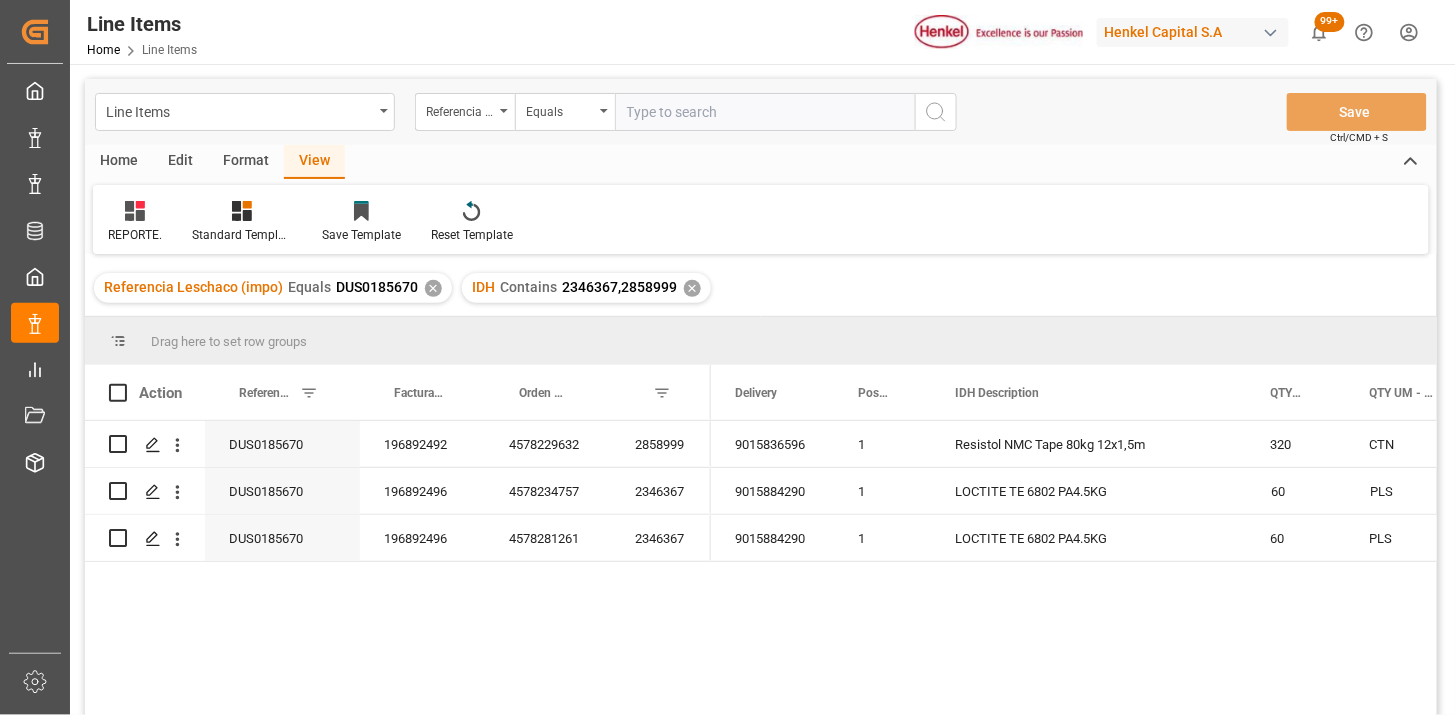 drag, startPoint x: 688, startPoint y: 110, endPoint x: 765, endPoint y: 127, distance: 78.854294 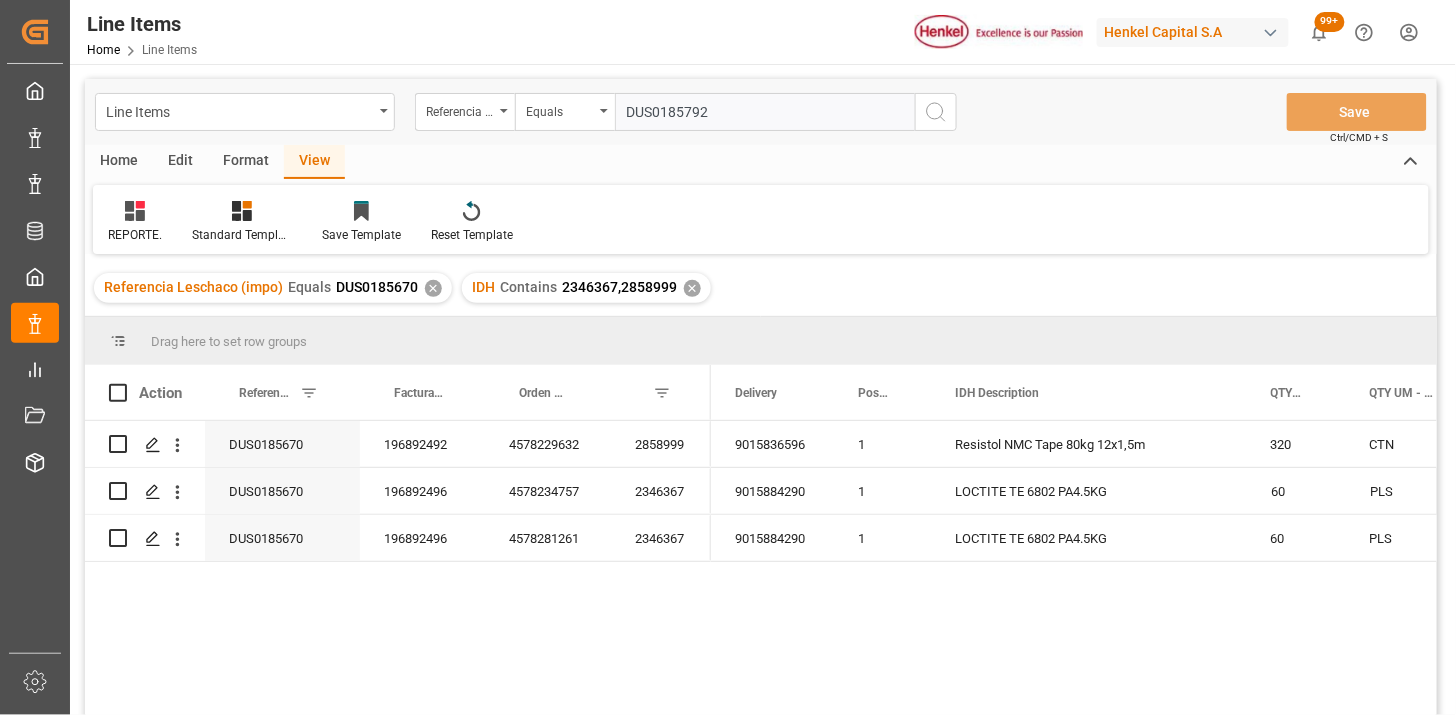 type on "DUS0185792" 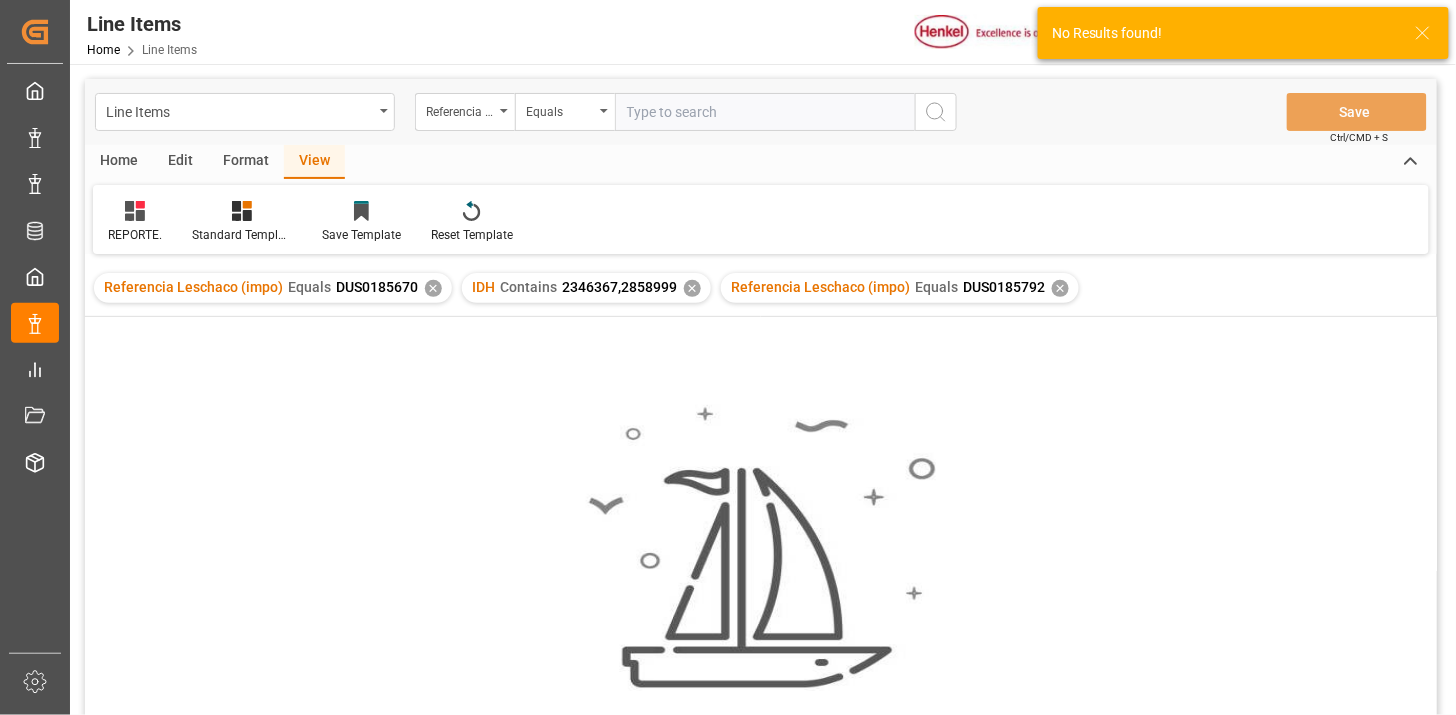 click on "✕" at bounding box center (692, 288) 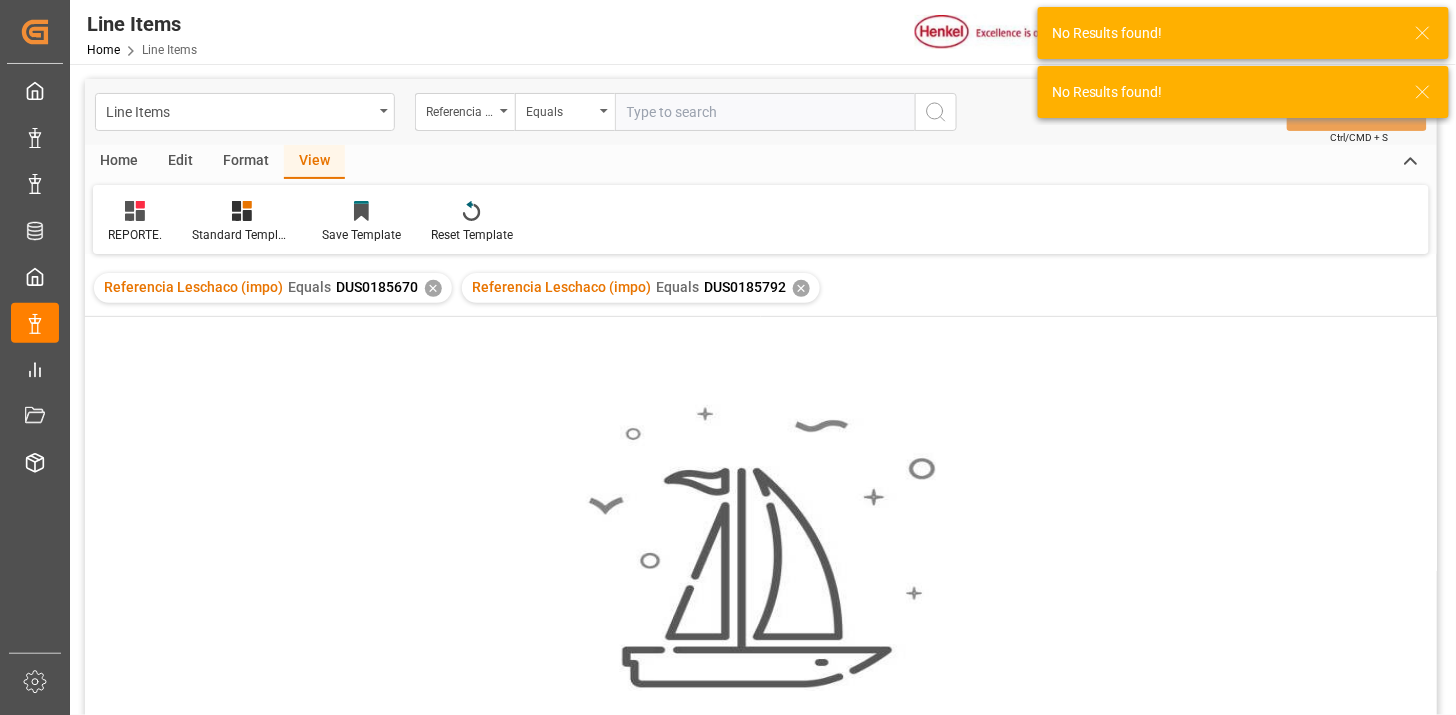 click on "Referencia Leschaco (impo) Equals DUS0185670 ✕" at bounding box center [273, 288] 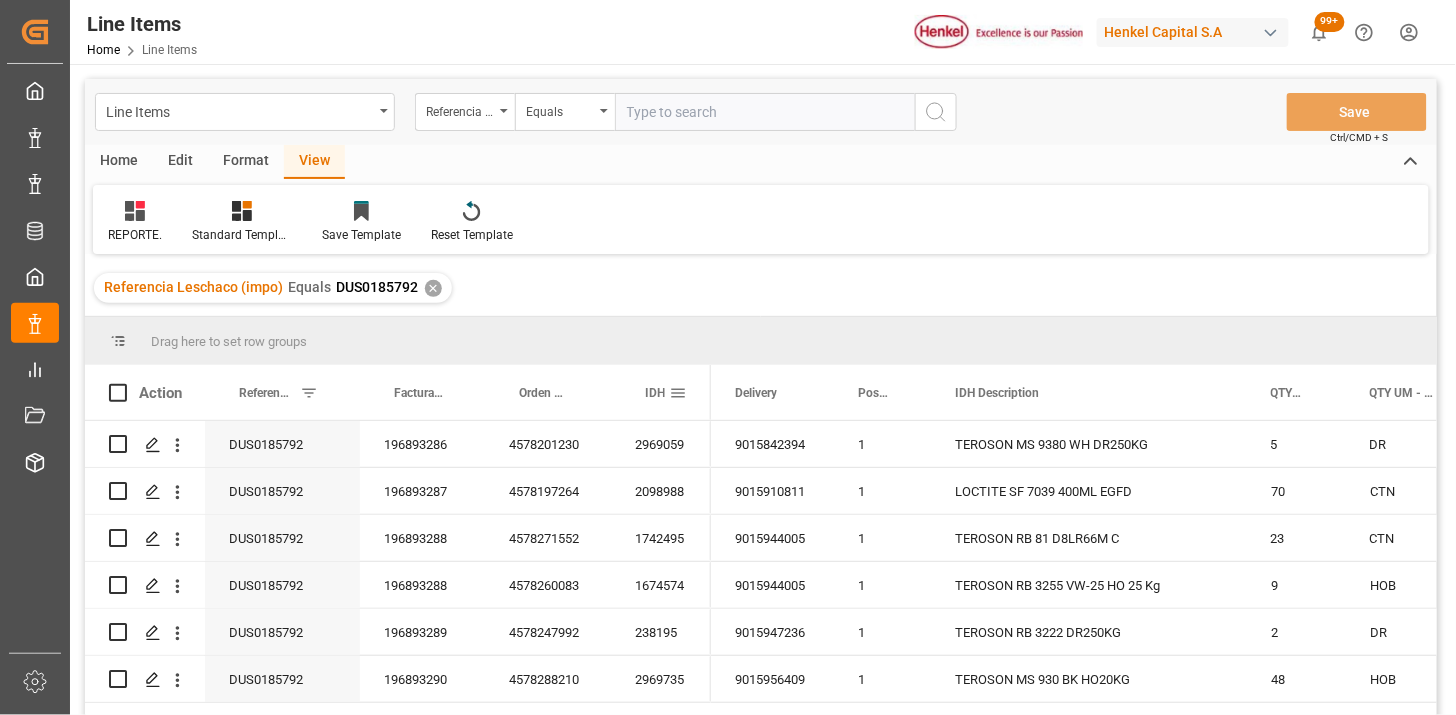 click at bounding box center [678, 393] 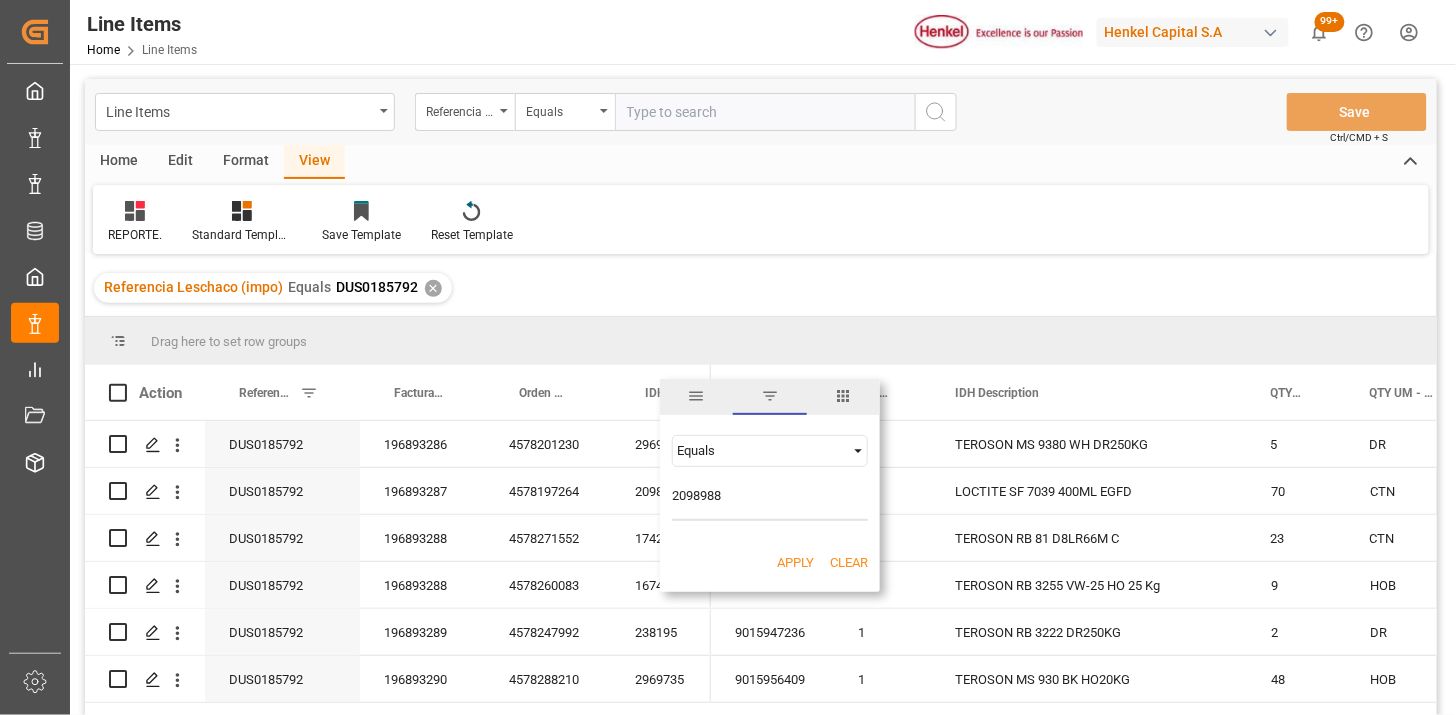 type on "2098988" 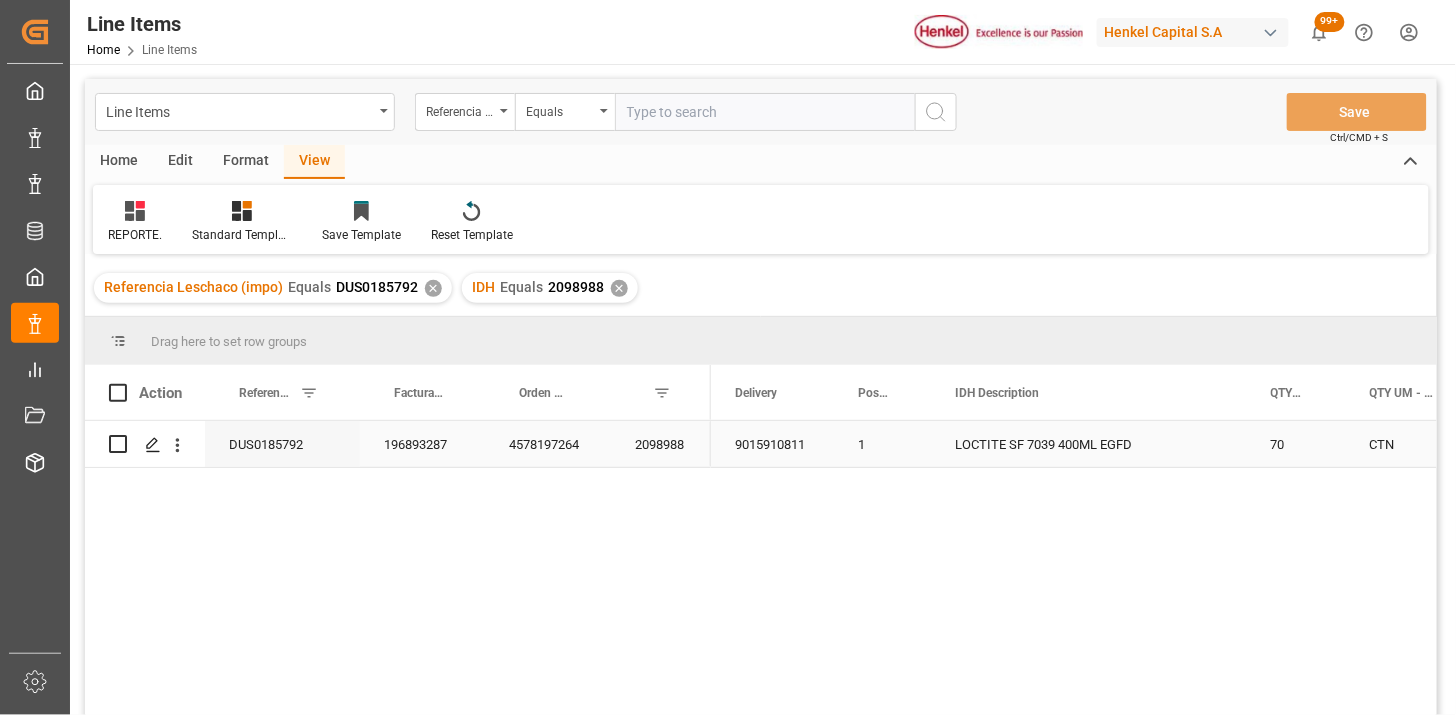 click on "9015910811" at bounding box center [772, 444] 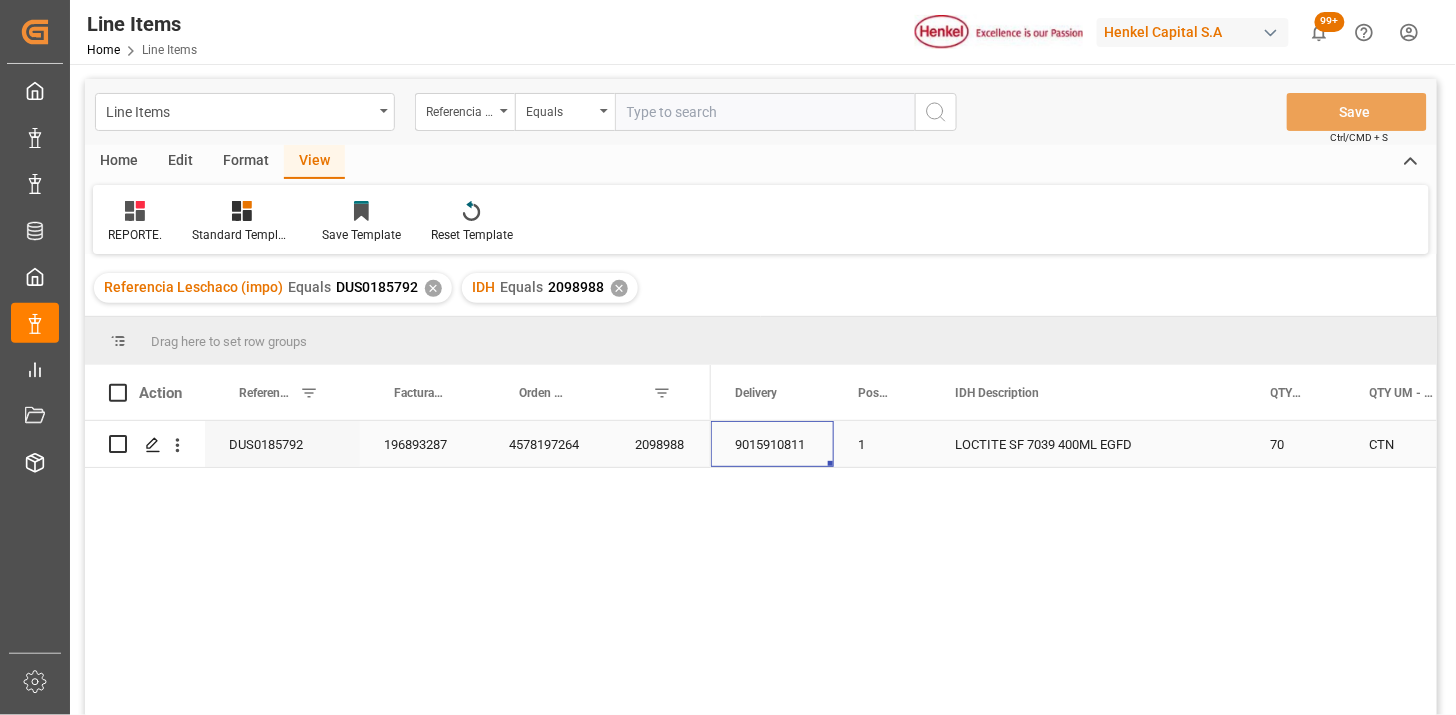 scroll, scrollTop: 0, scrollLeft: 2026, axis: horizontal 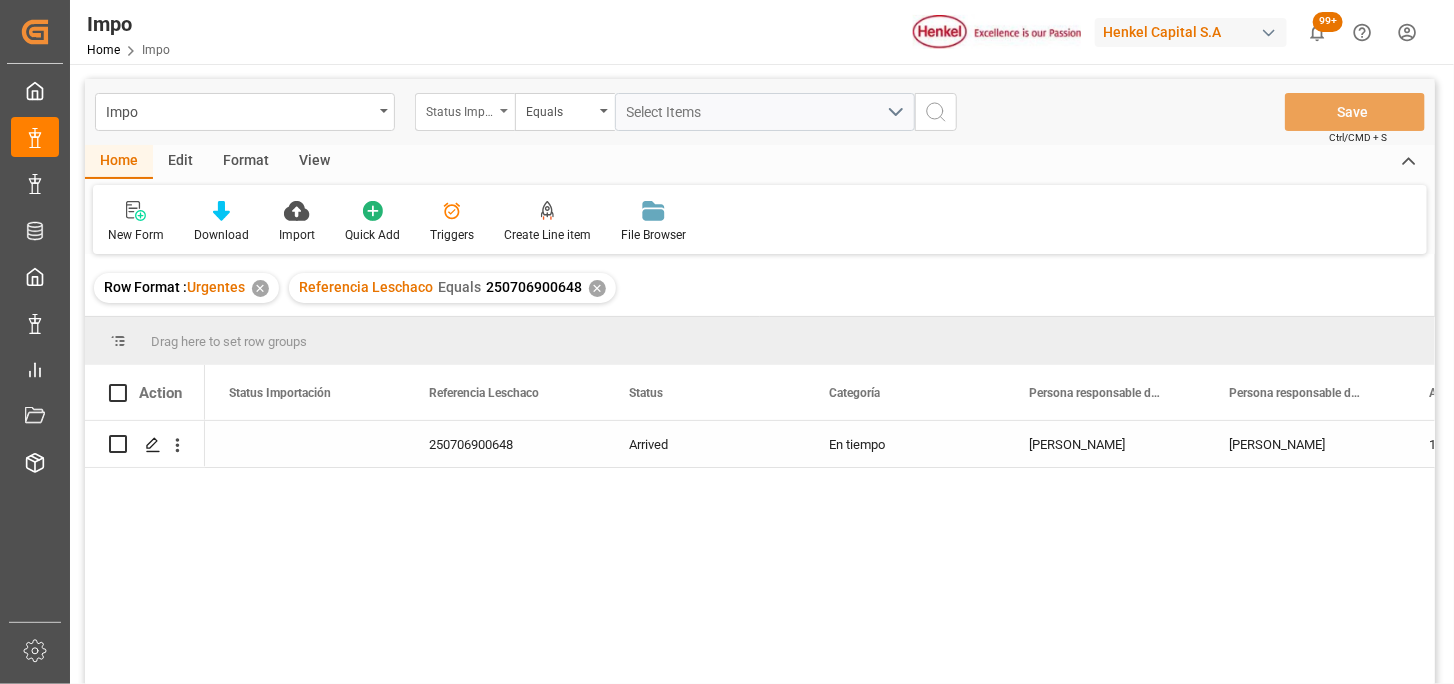 click on "Status Importación" at bounding box center (460, 109) 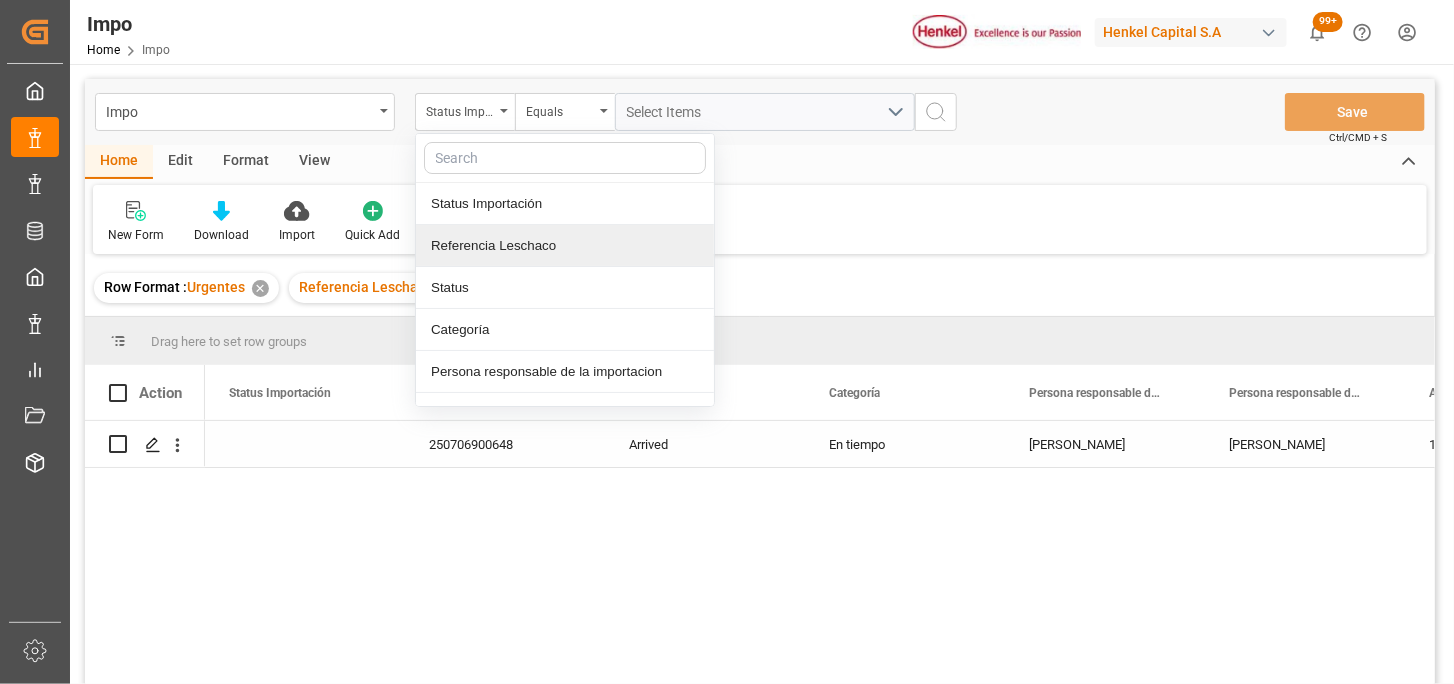 click on "Referencia Leschaco" at bounding box center (565, 246) 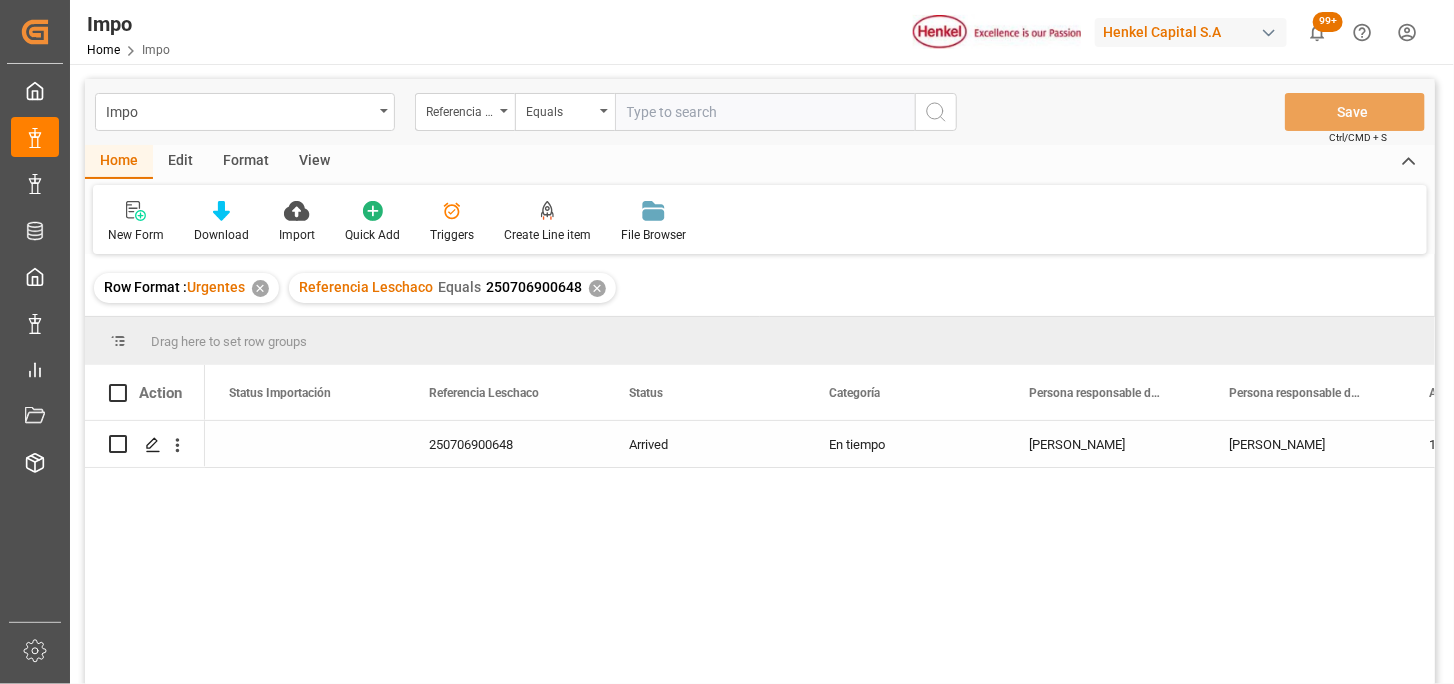drag, startPoint x: 661, startPoint y: 115, endPoint x: 684, endPoint y: 118, distance: 23.194826 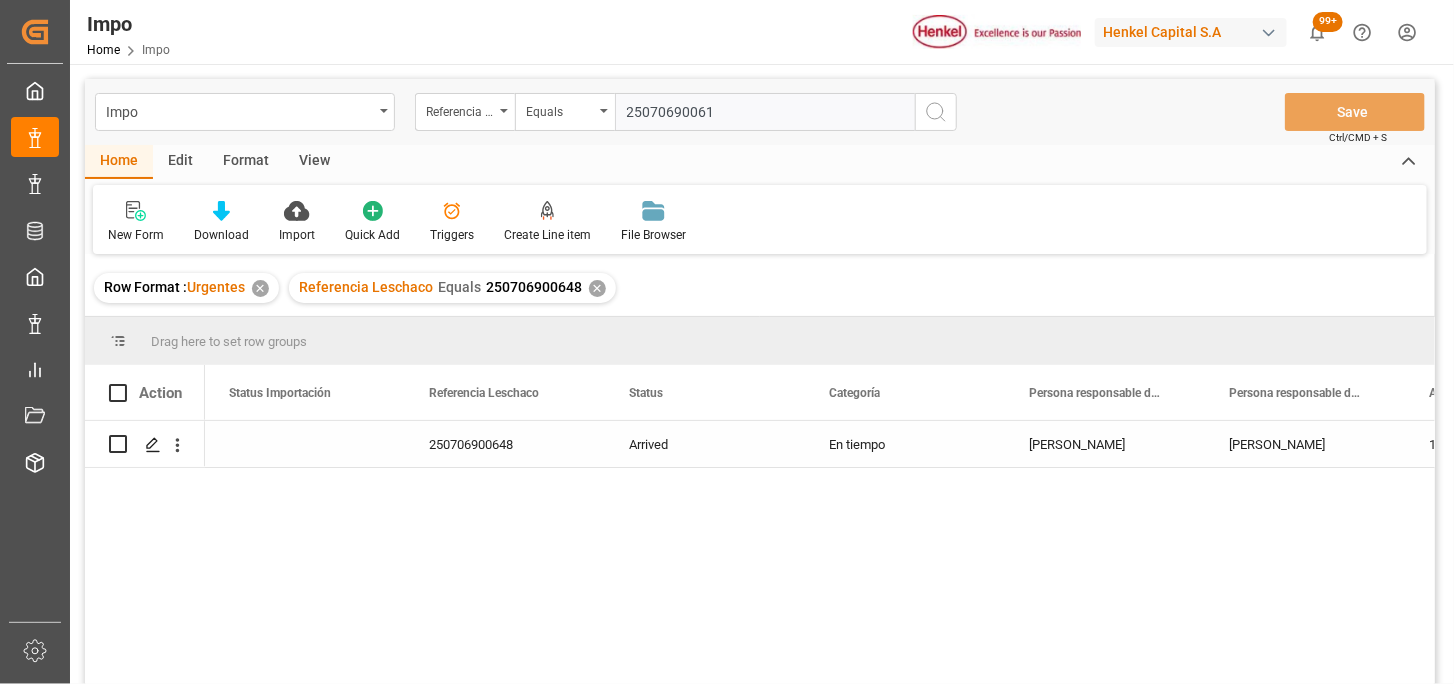 type on "250706900616" 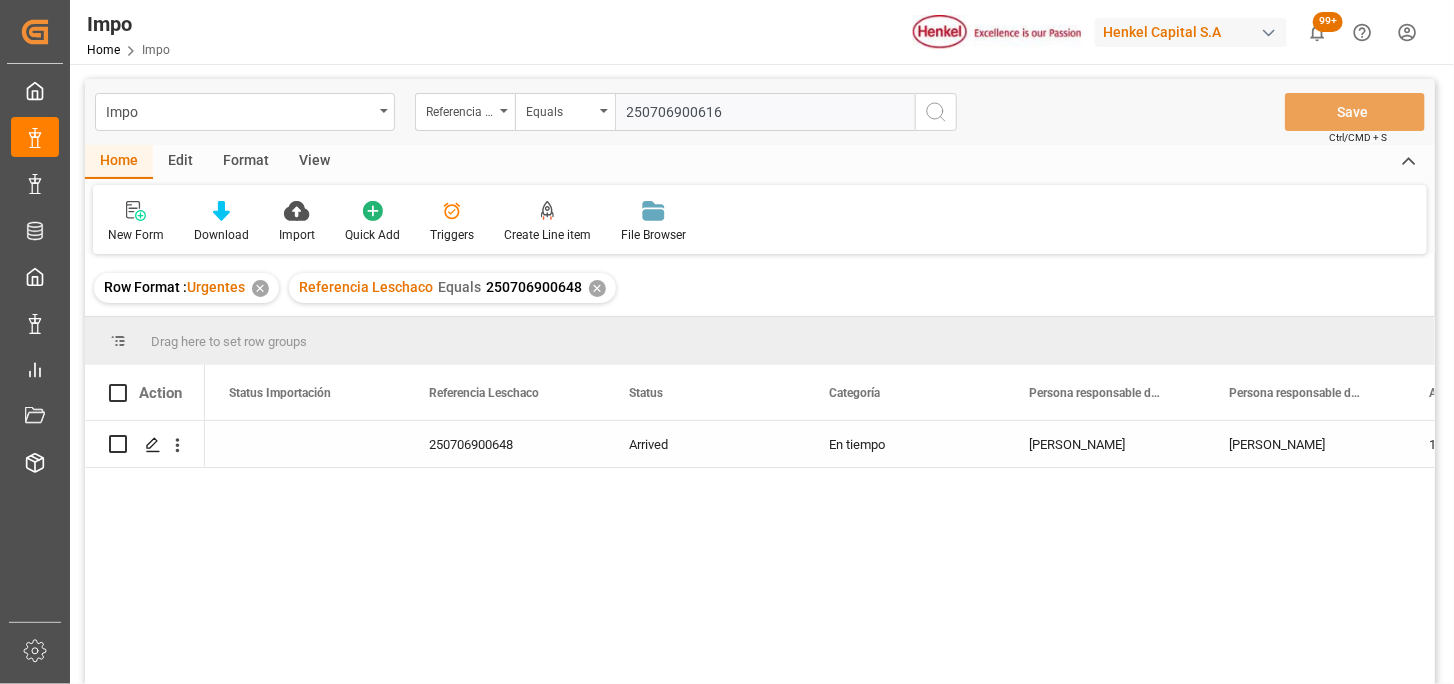 type 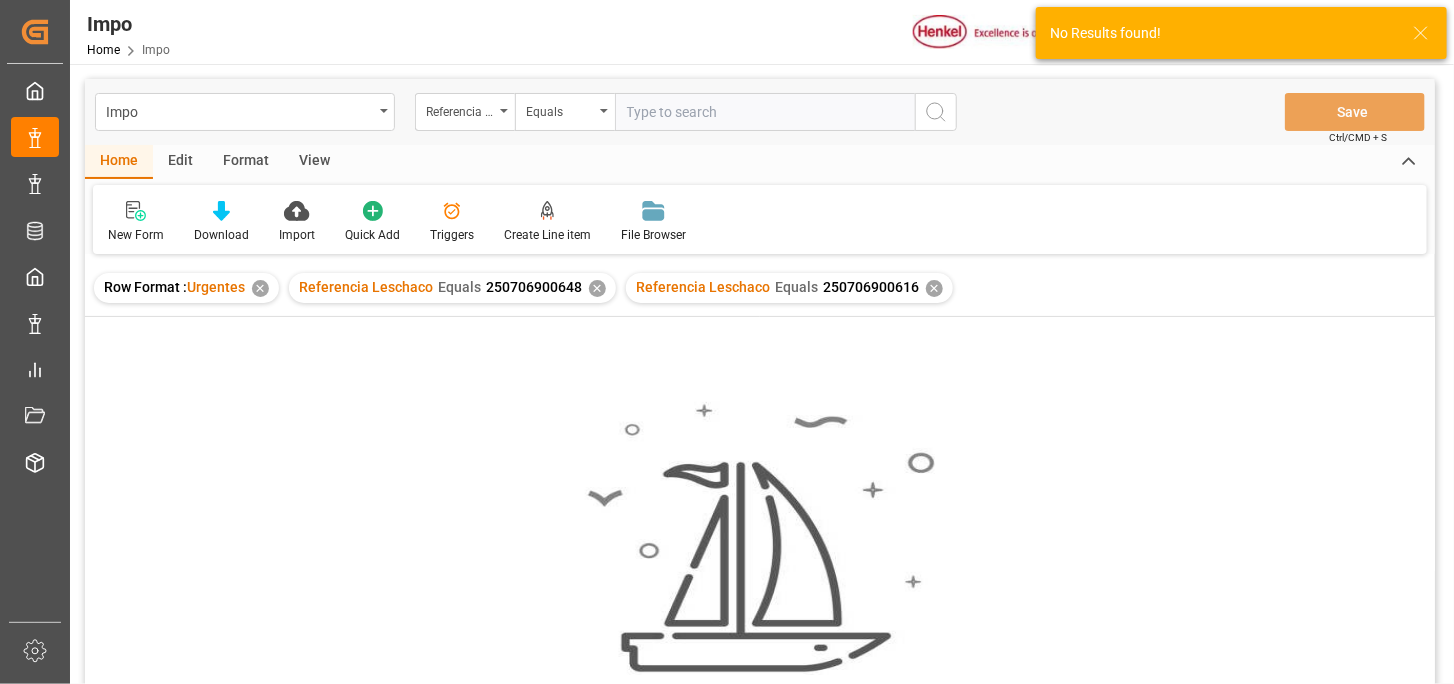 click on "✕" at bounding box center [597, 288] 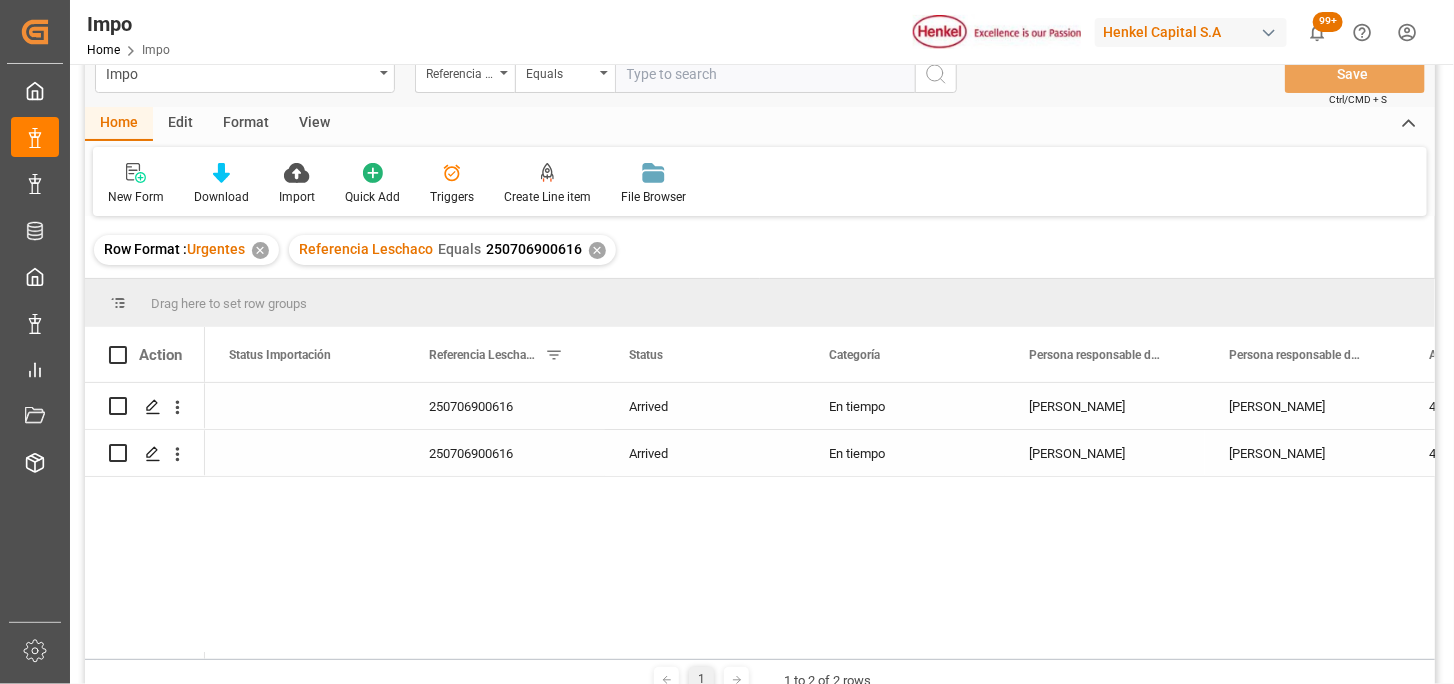scroll, scrollTop: 0, scrollLeft: 0, axis: both 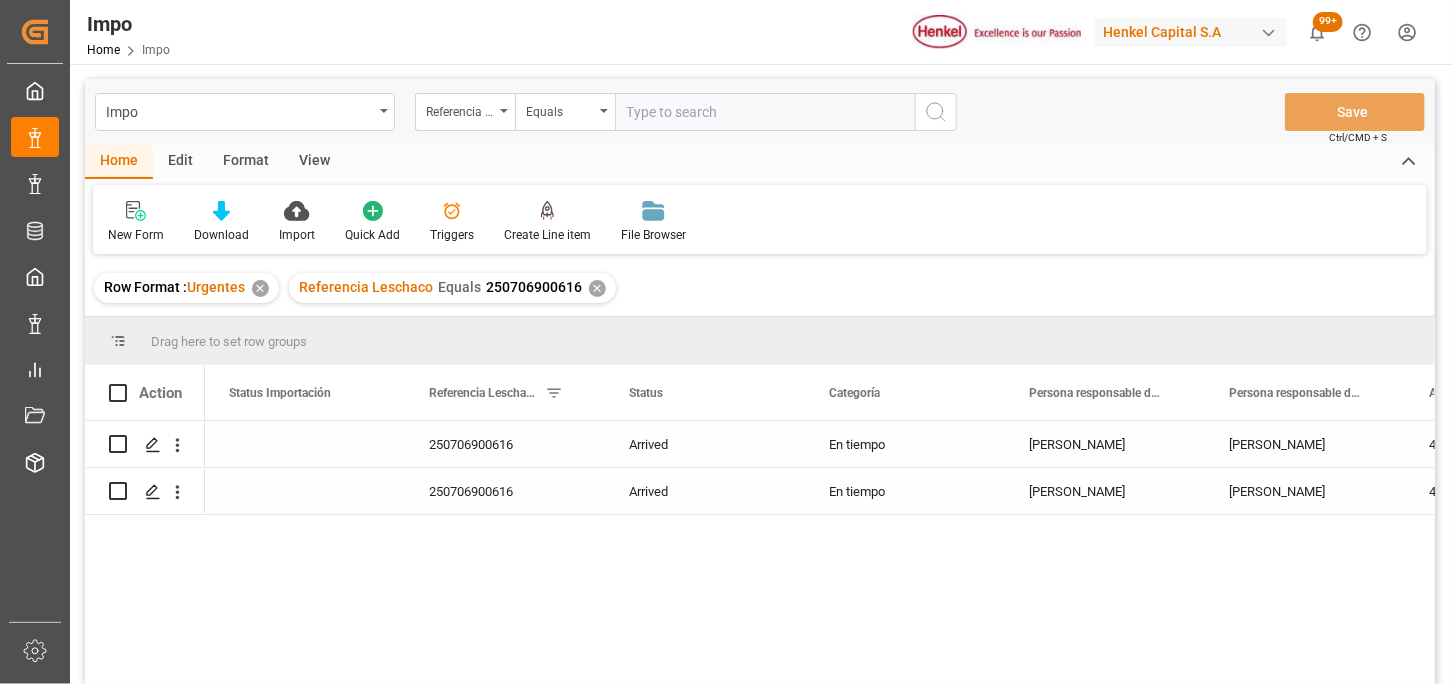 drag, startPoint x: 327, startPoint y: 158, endPoint x: 285, endPoint y: 182, distance: 48.373547 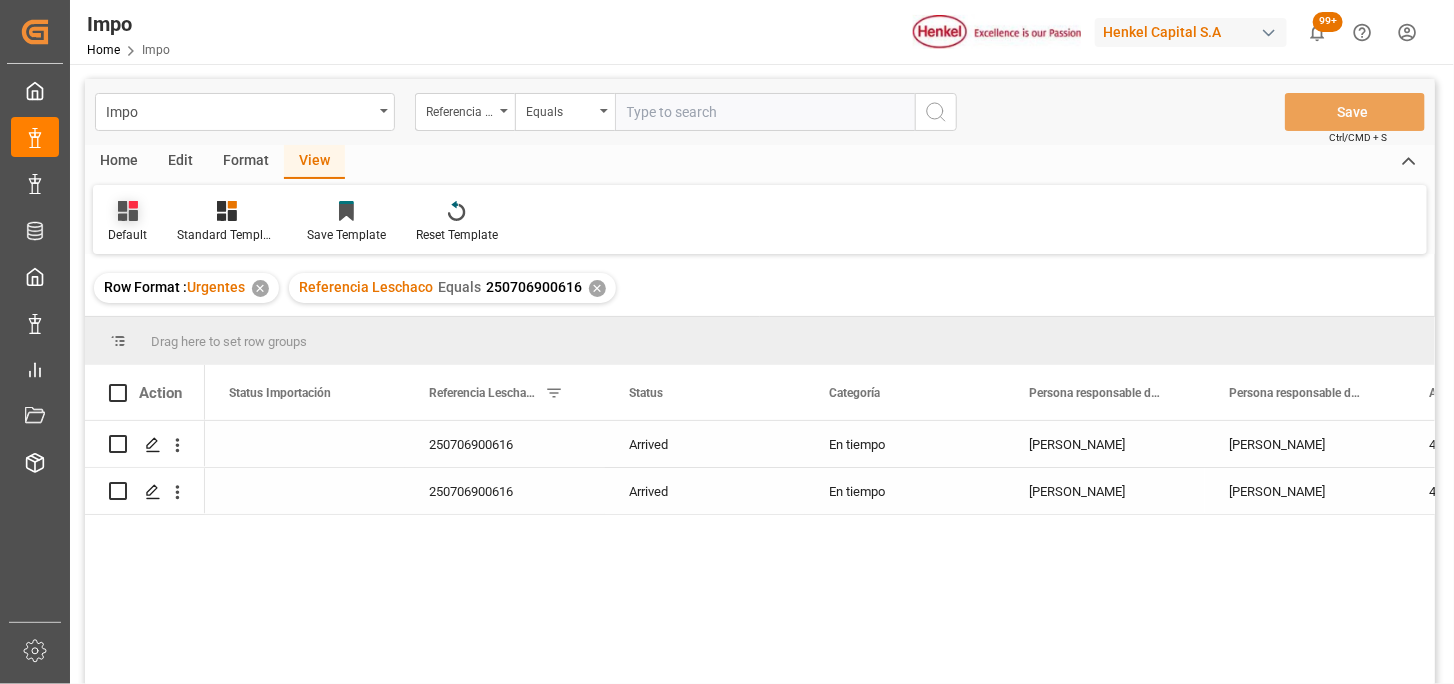 click on "Default" at bounding box center [127, 235] 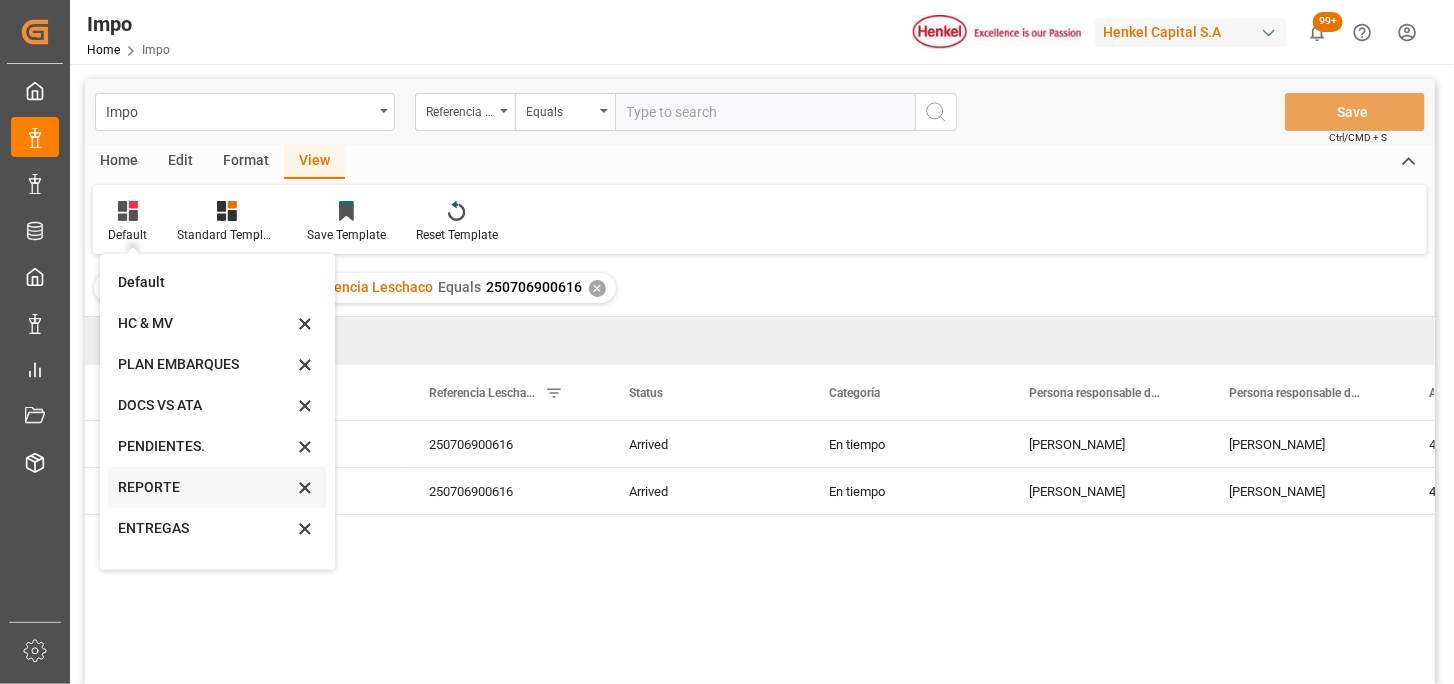 click on "REPORTE" at bounding box center (205, 487) 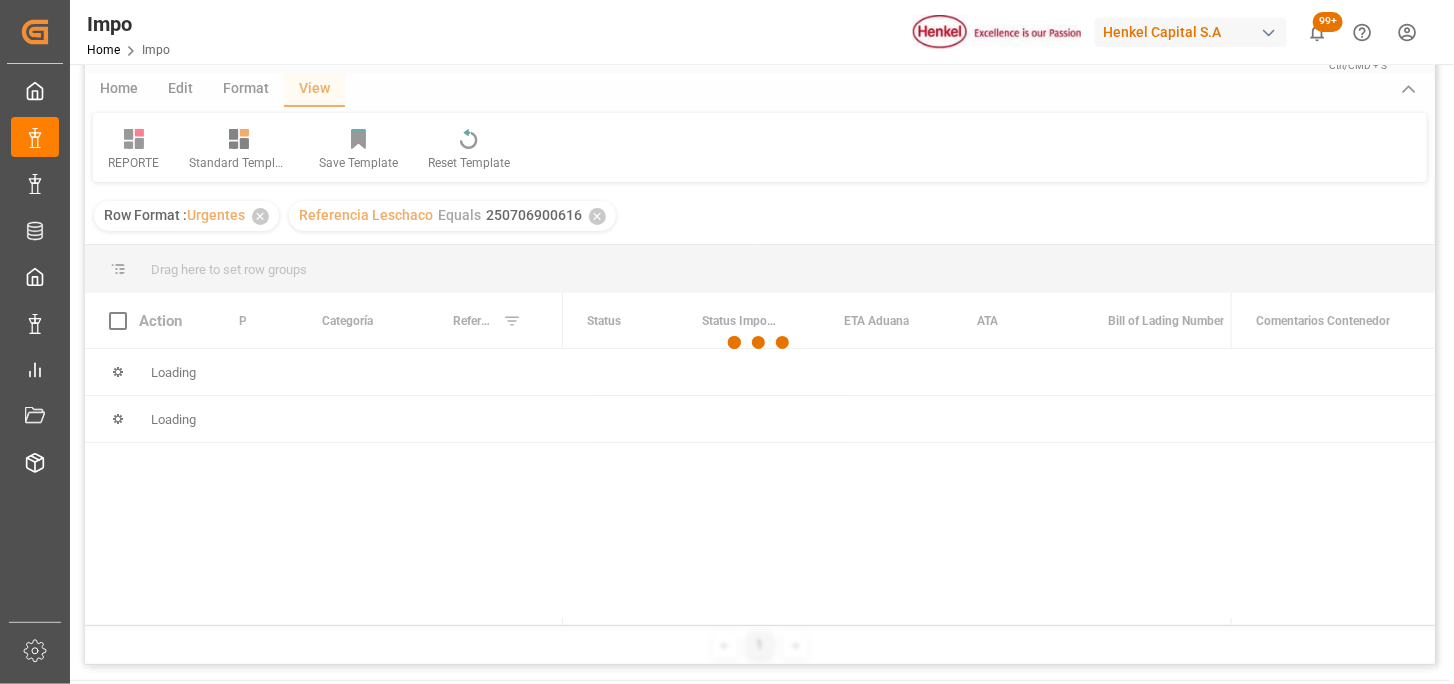scroll, scrollTop: 111, scrollLeft: 0, axis: vertical 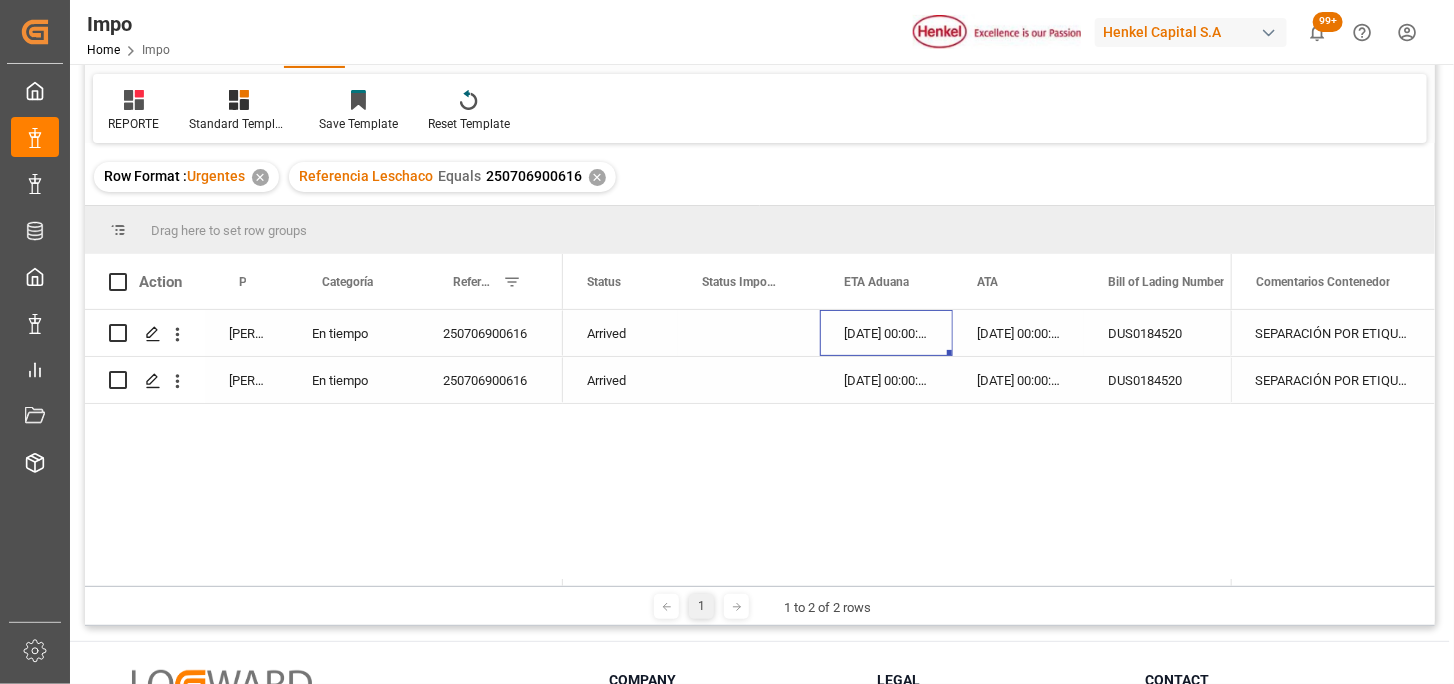 click on "07-07-2025 00:00:00" at bounding box center [886, 333] 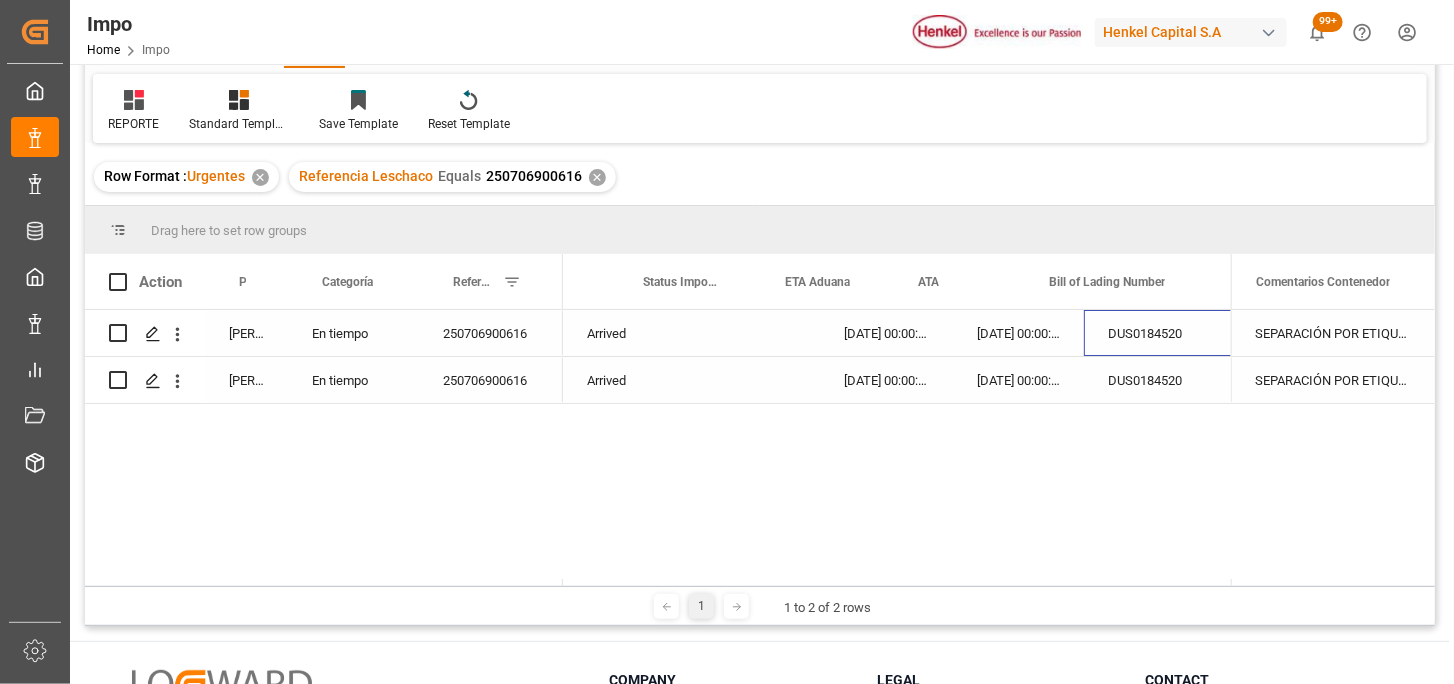 scroll, scrollTop: 0, scrollLeft: 58, axis: horizontal 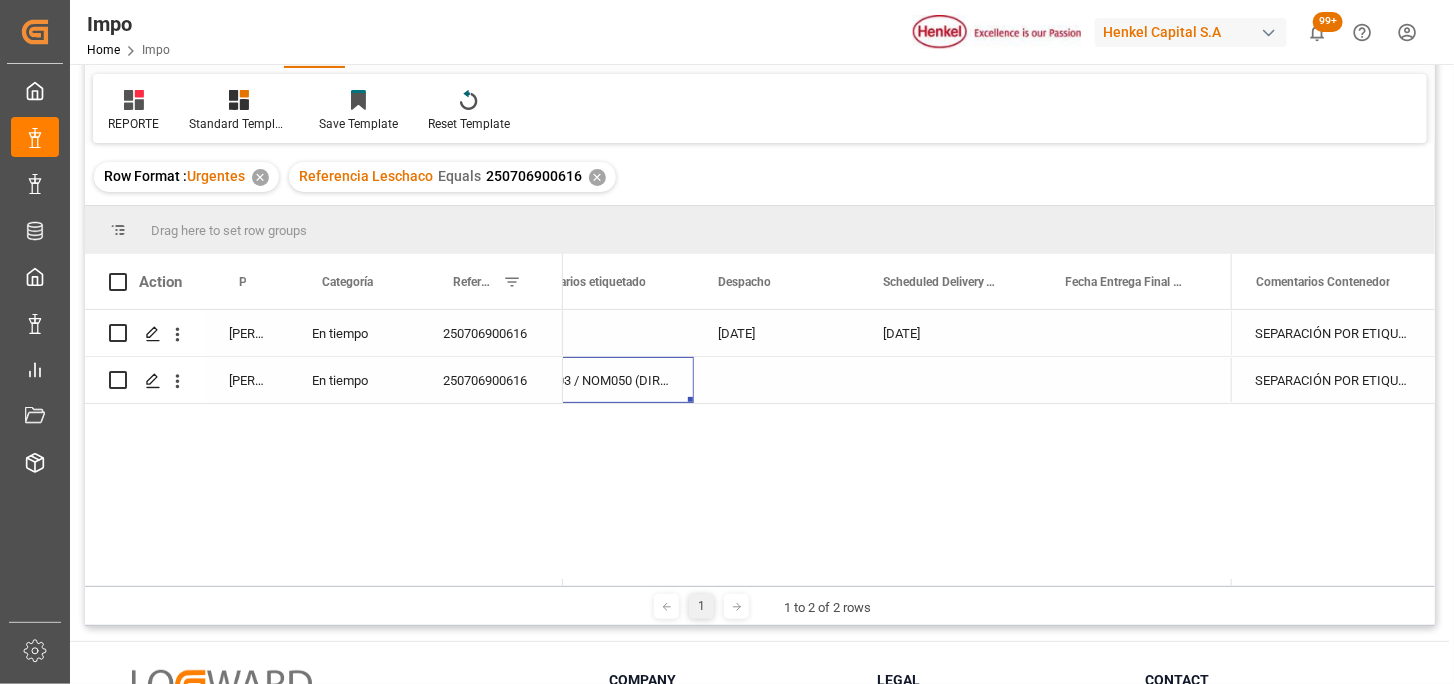 click on "NOM 003 / NOM050 (DIRECCIÓN)" at bounding box center (594, 380) 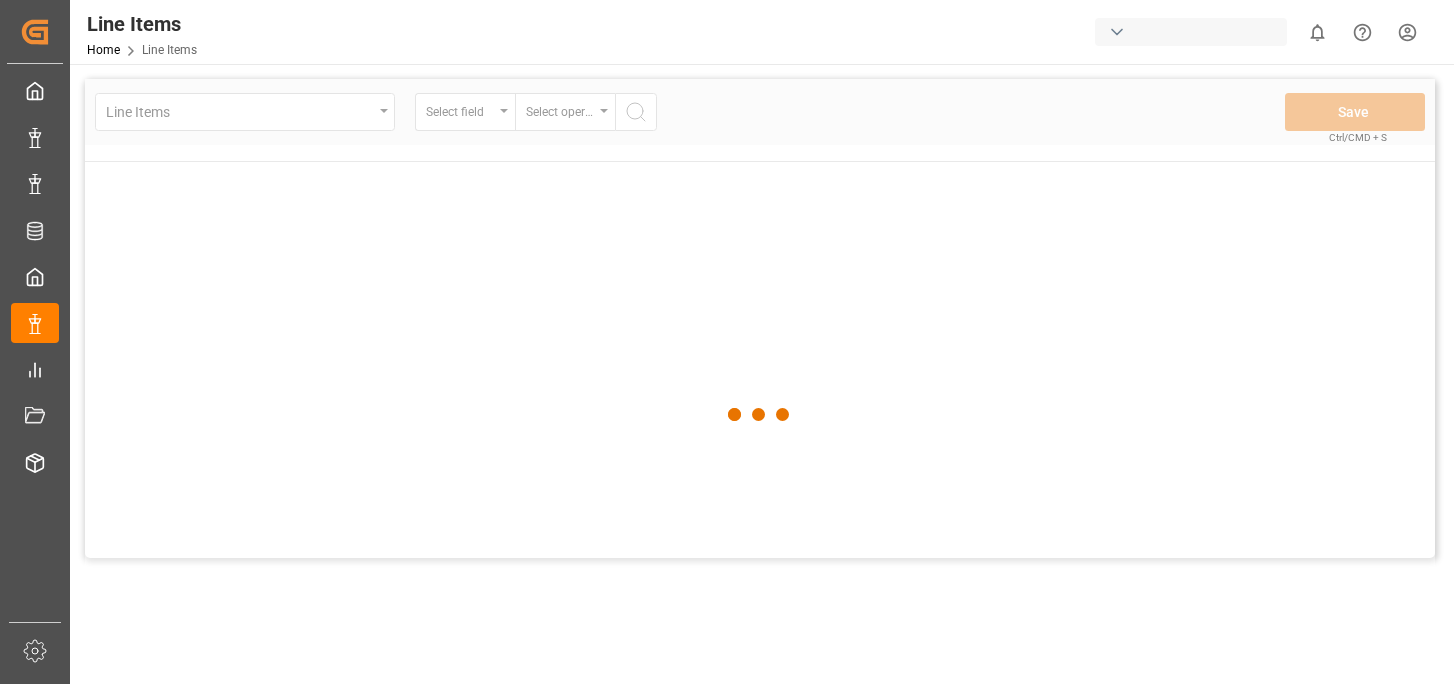 scroll, scrollTop: 0, scrollLeft: 0, axis: both 